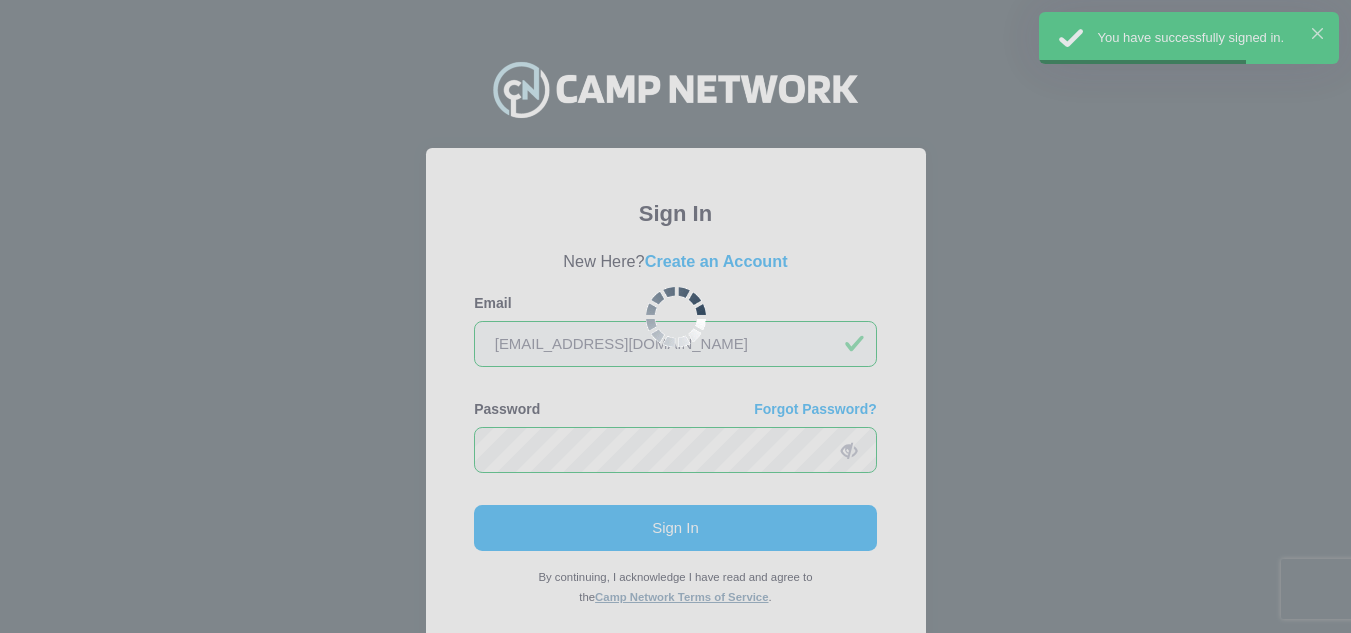 scroll, scrollTop: 0, scrollLeft: 0, axis: both 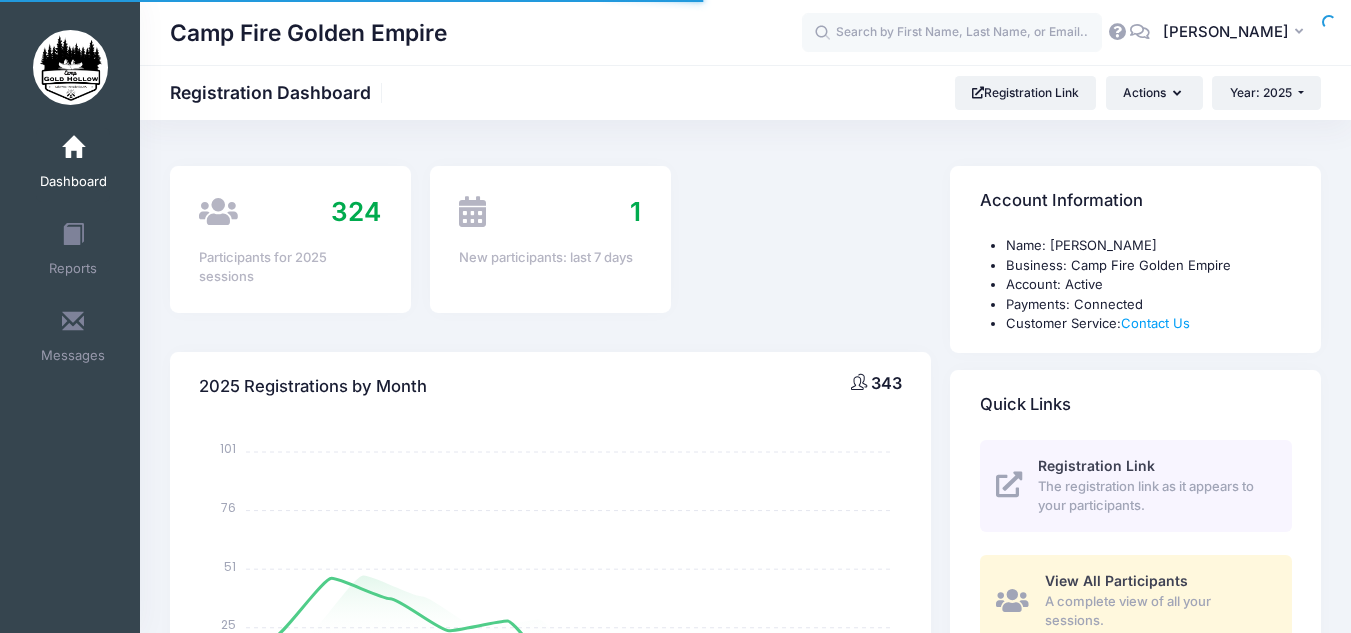 select 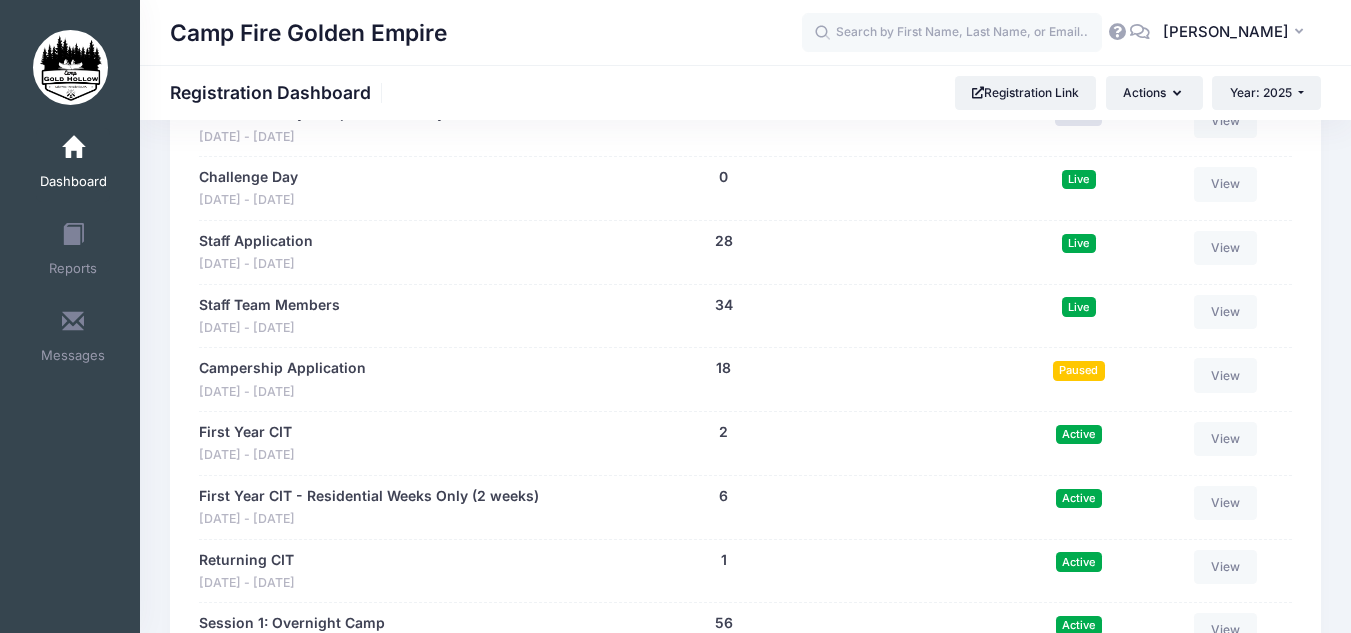 scroll, scrollTop: 1303, scrollLeft: 0, axis: vertical 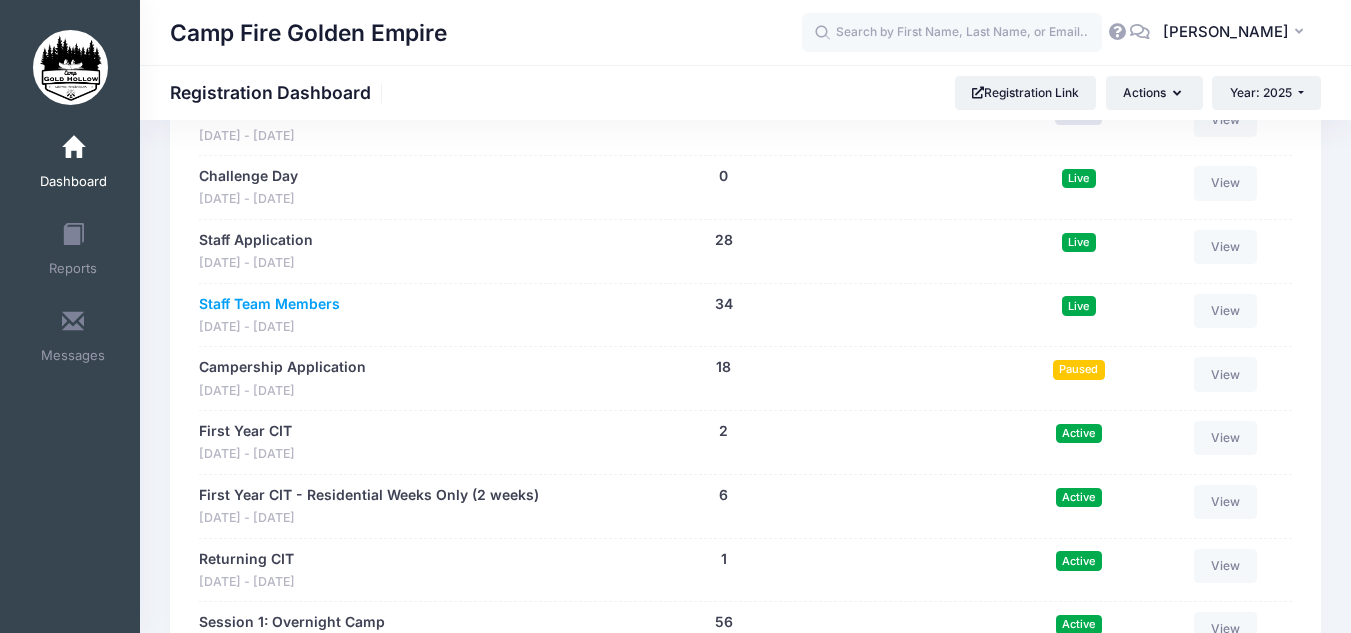 click on "Staff Team Members" at bounding box center (269, 304) 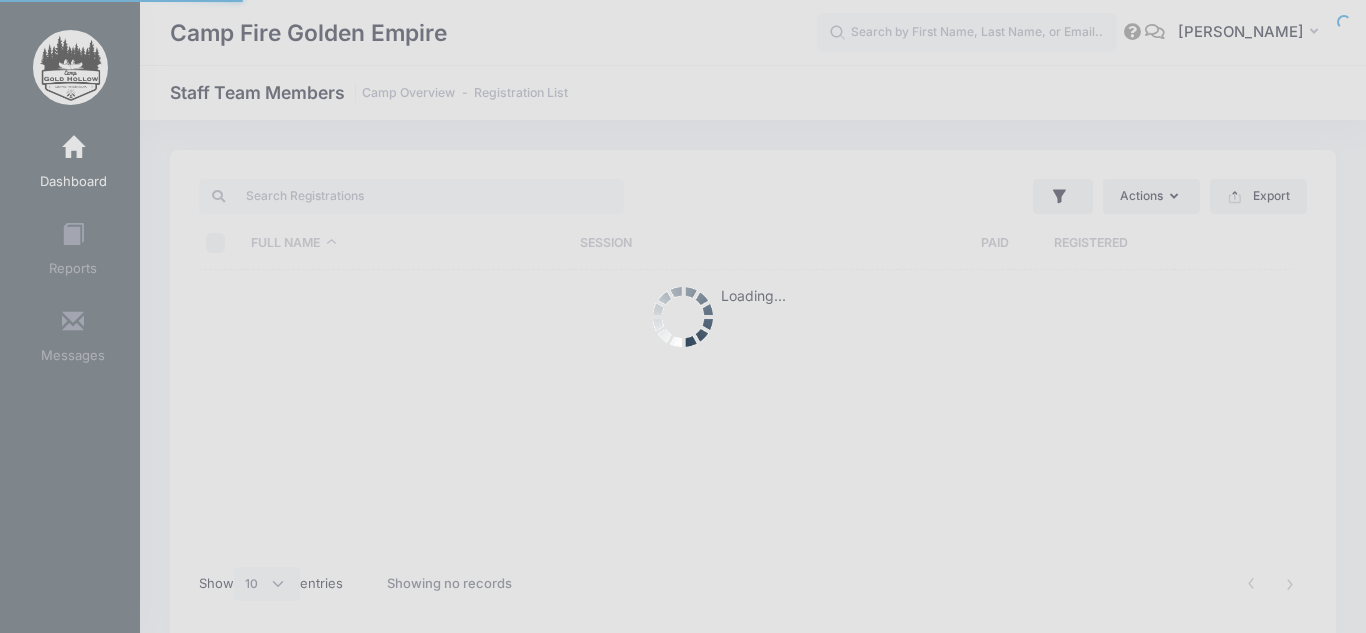 select on "10" 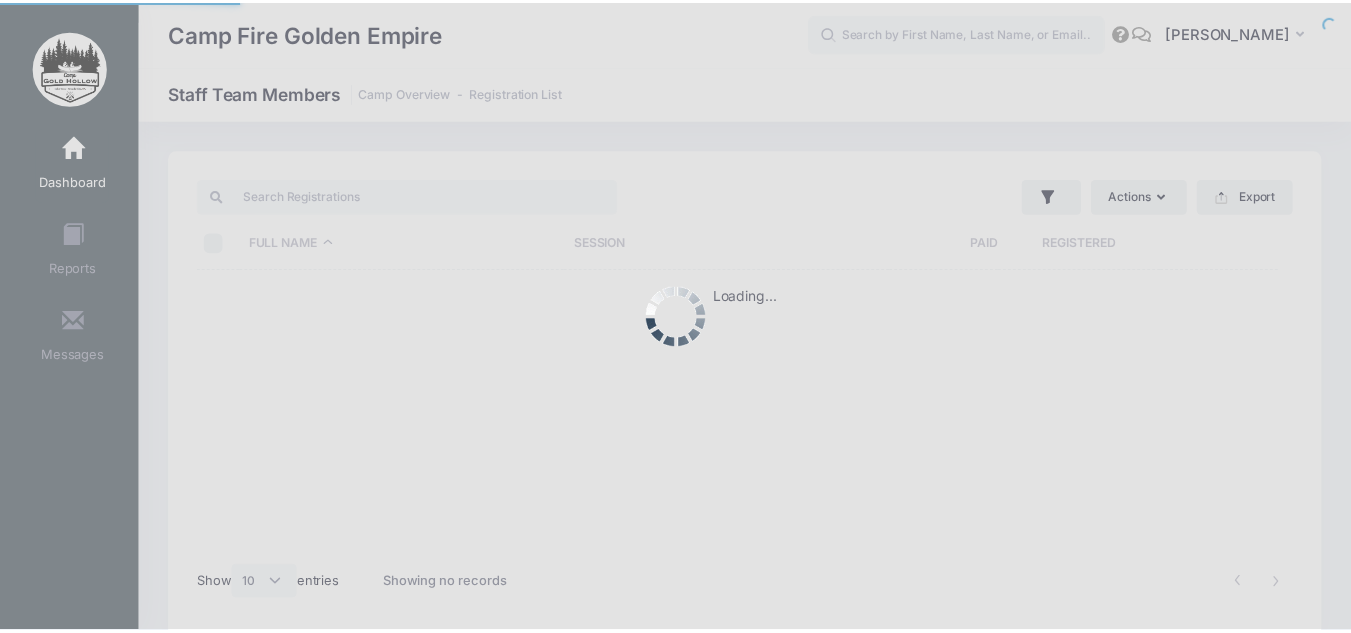 scroll, scrollTop: 0, scrollLeft: 0, axis: both 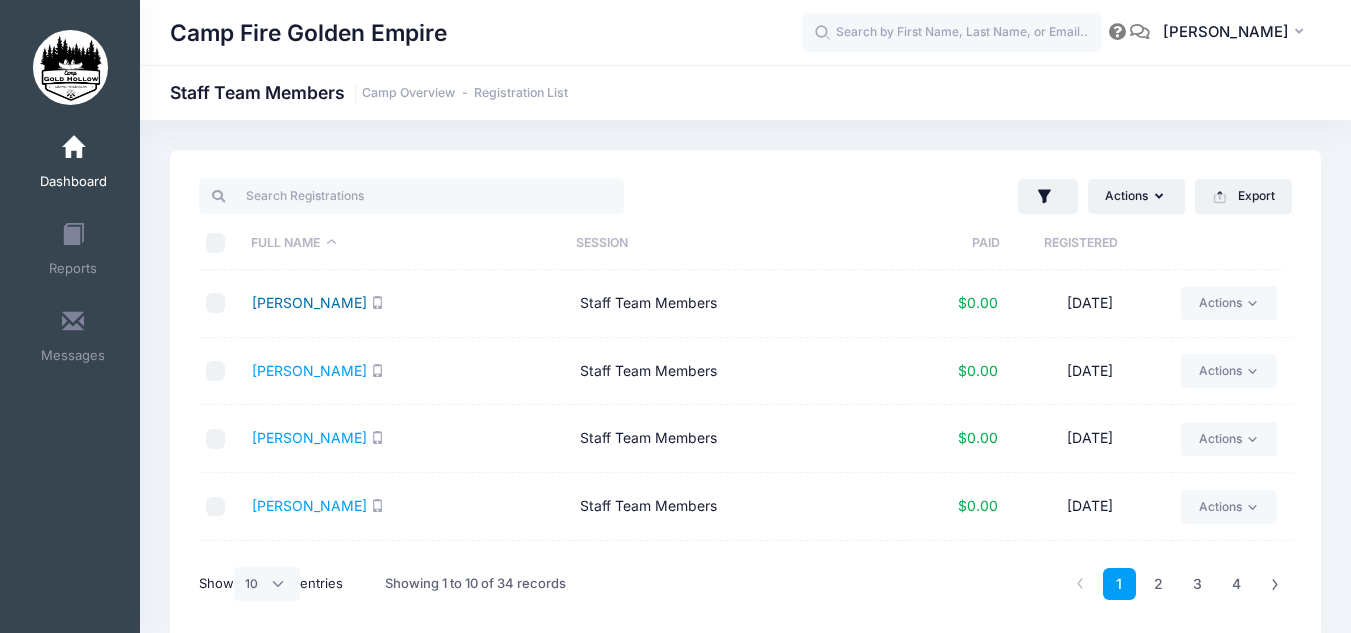 click on "[PERSON_NAME]" at bounding box center [309, 302] 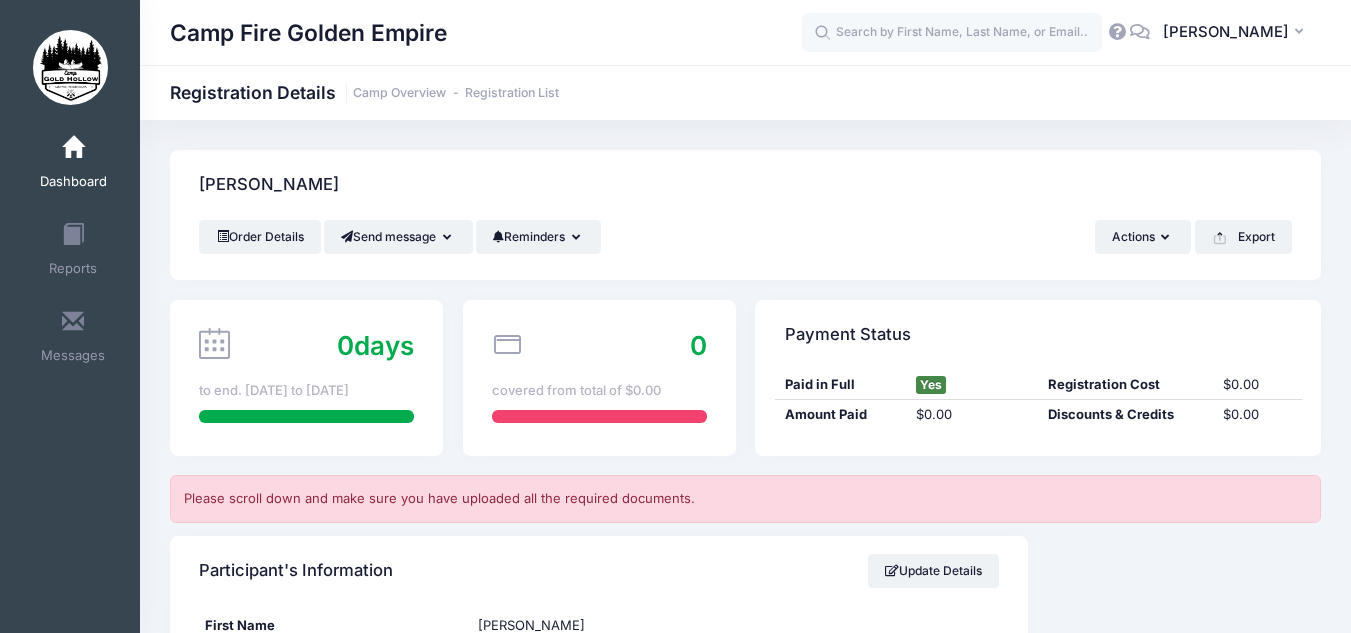 scroll, scrollTop: 0, scrollLeft: 0, axis: both 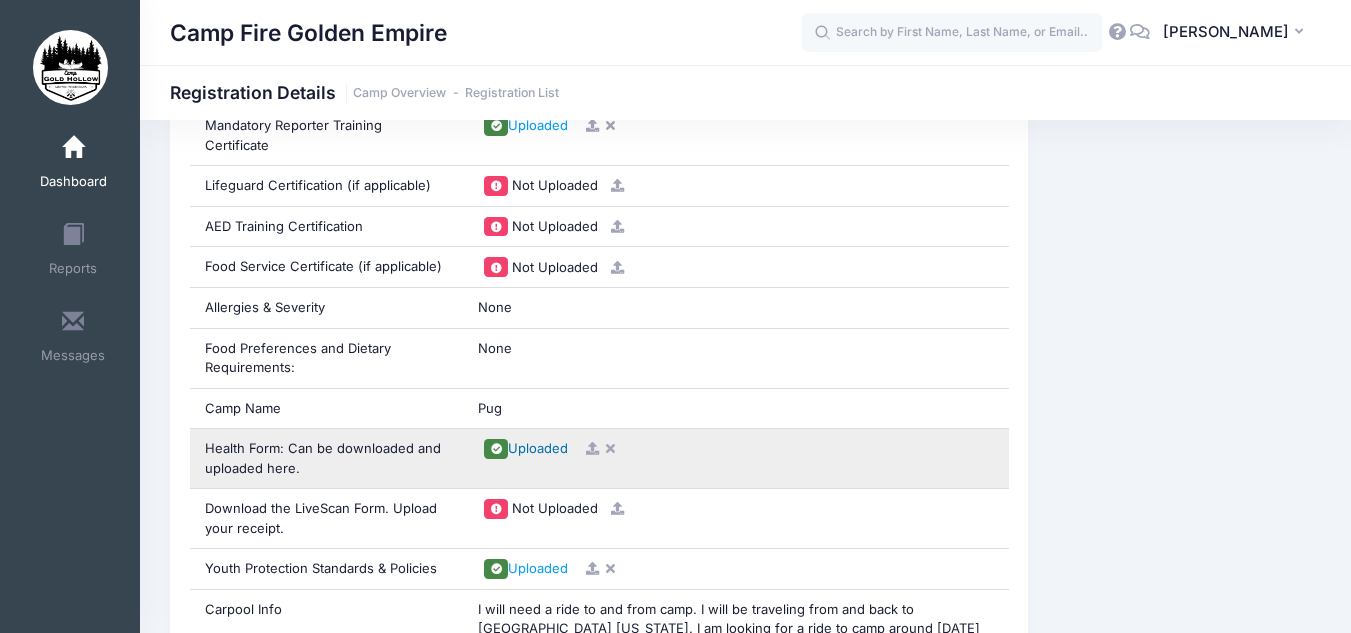 click on "Uploaded" at bounding box center [538, 448] 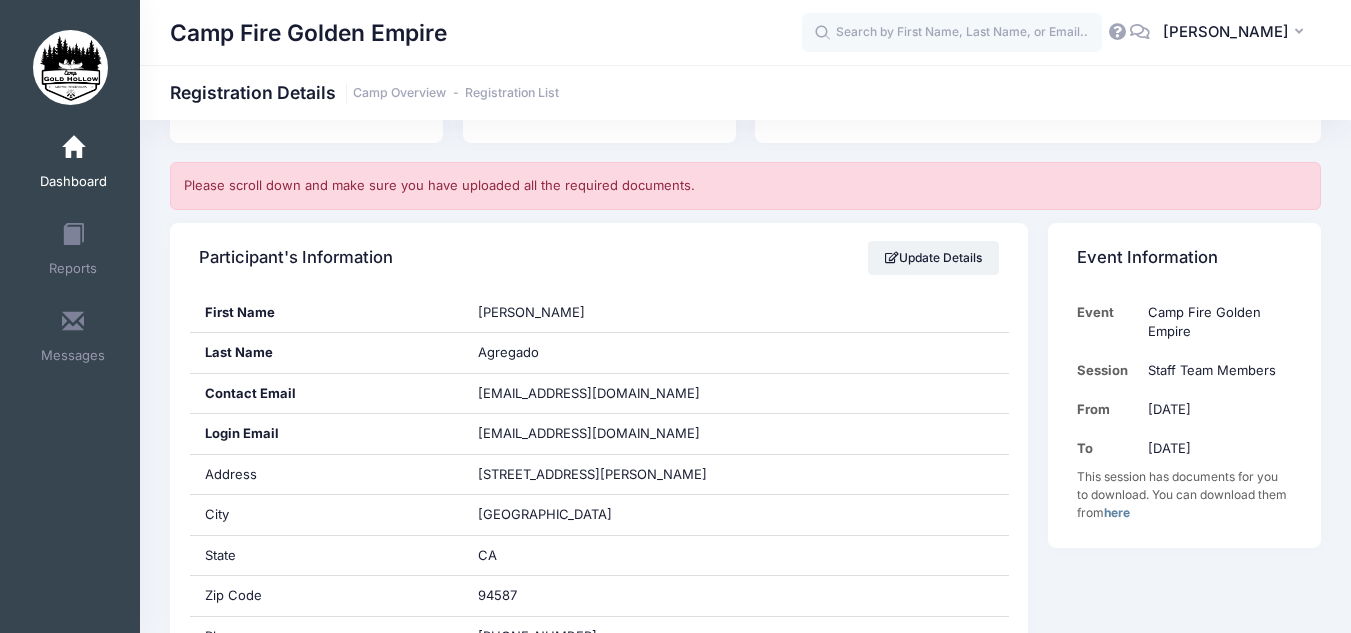 scroll, scrollTop: 0, scrollLeft: 0, axis: both 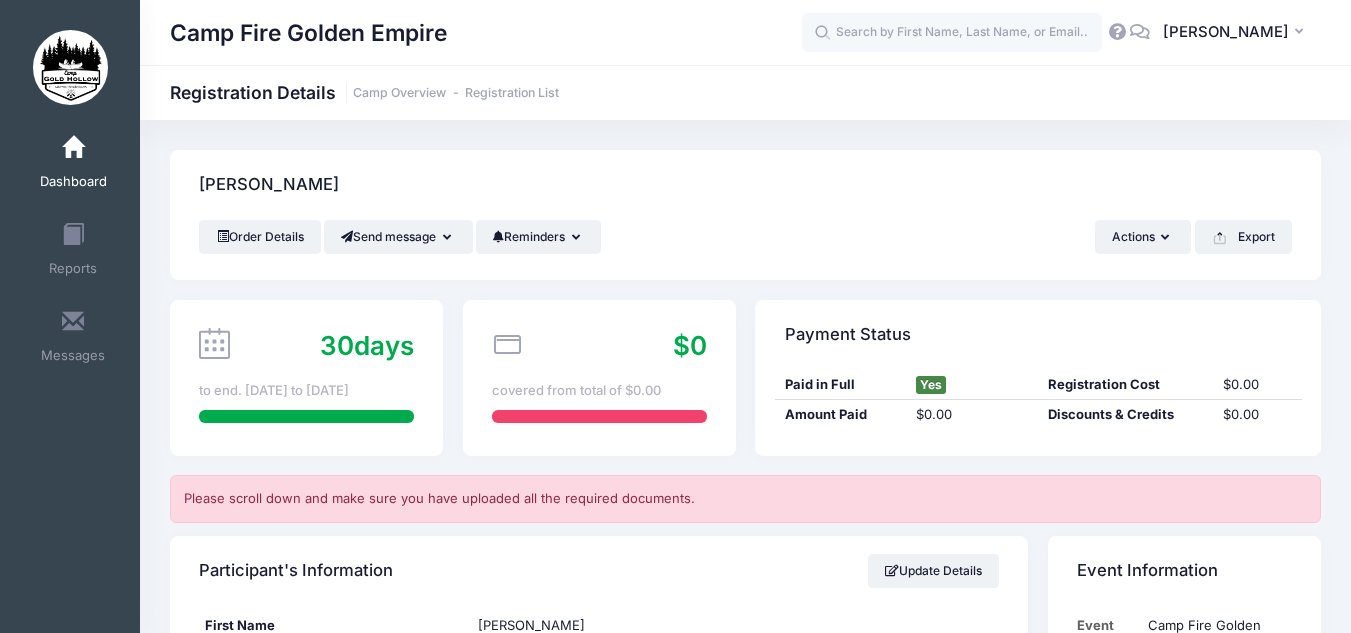 click at bounding box center (73, 148) 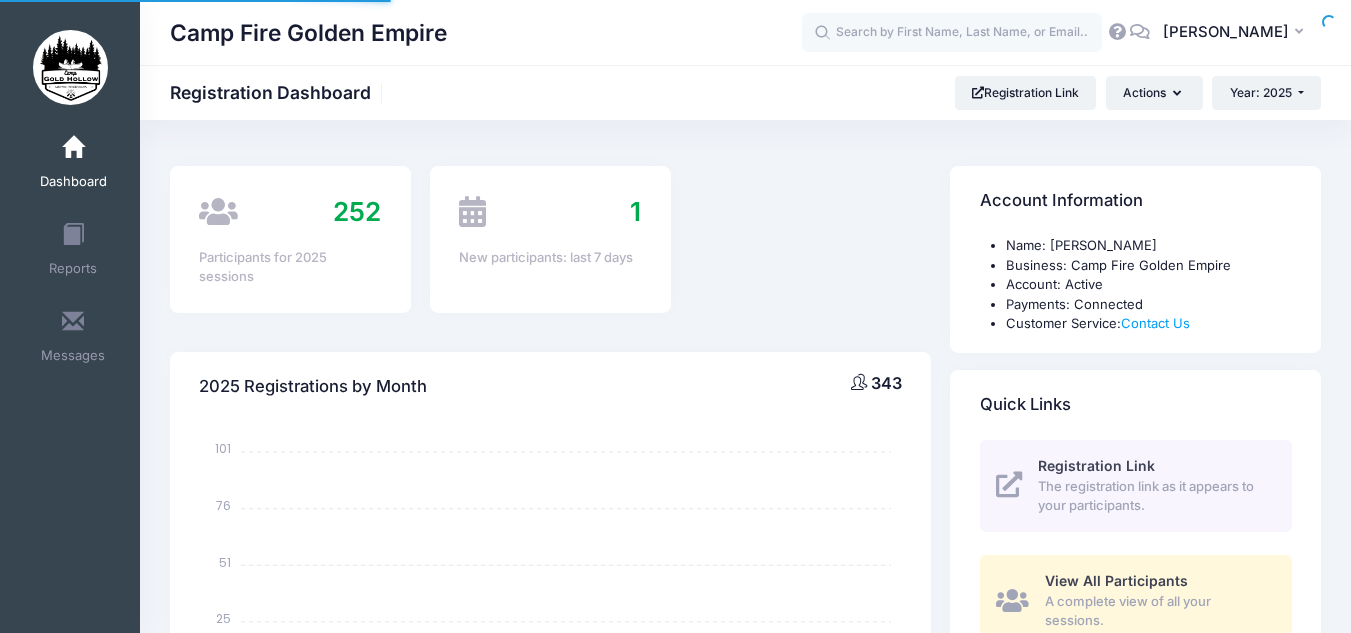 scroll, scrollTop: 0, scrollLeft: 0, axis: both 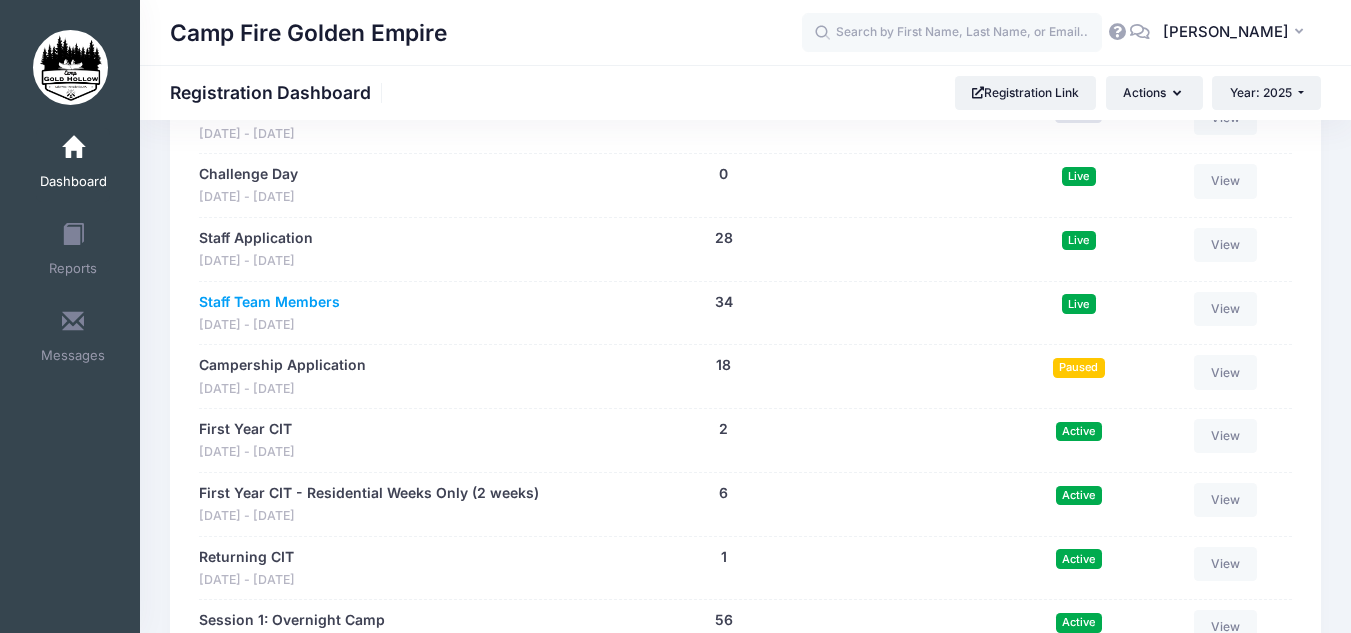 click on "Staff Team Members" at bounding box center (269, 302) 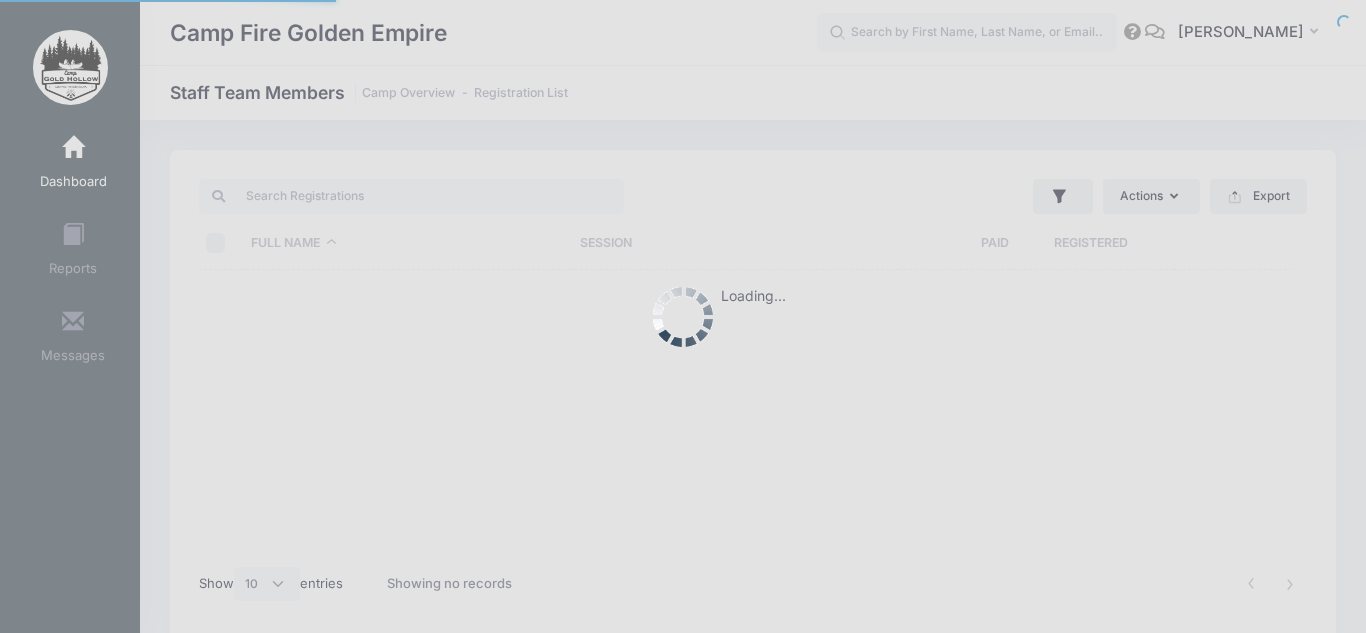 select on "10" 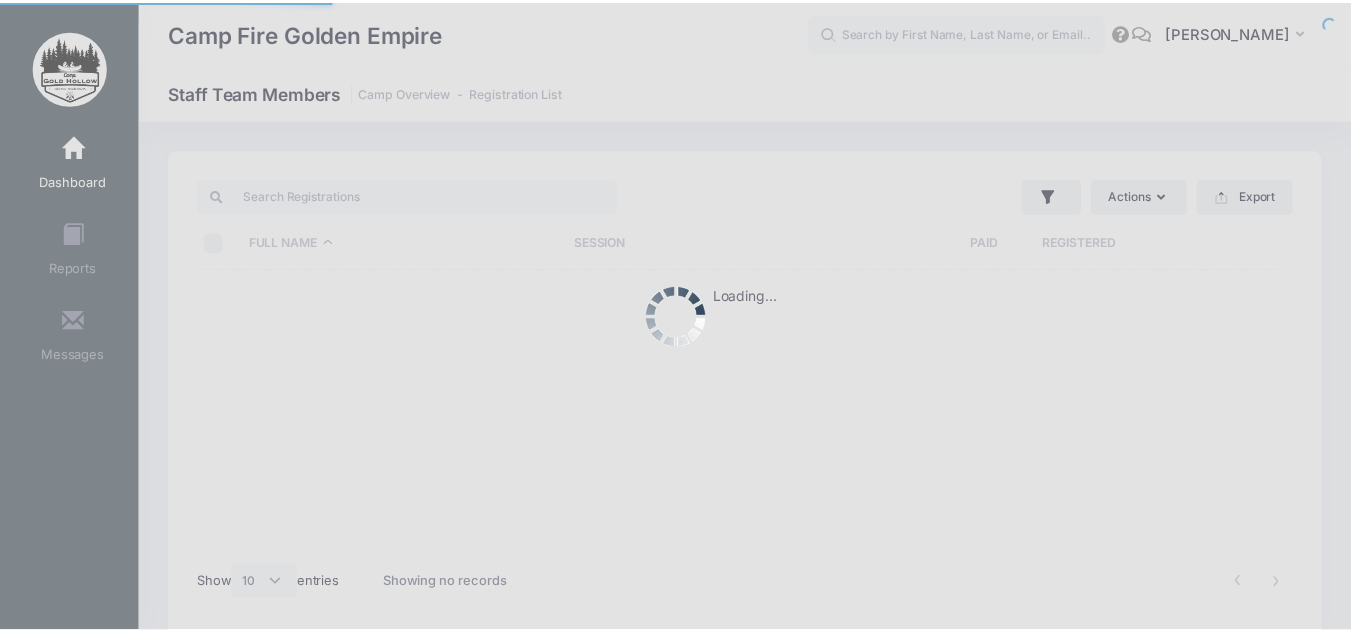 scroll, scrollTop: 0, scrollLeft: 0, axis: both 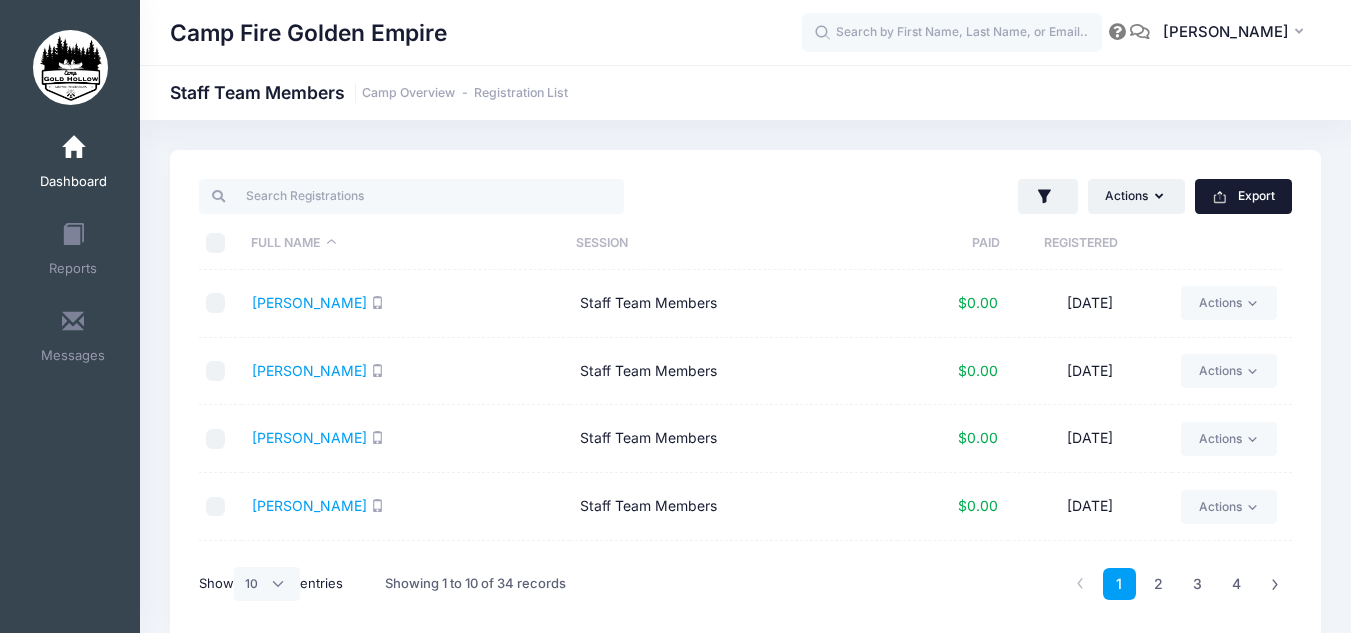click on "Export" at bounding box center (1243, 196) 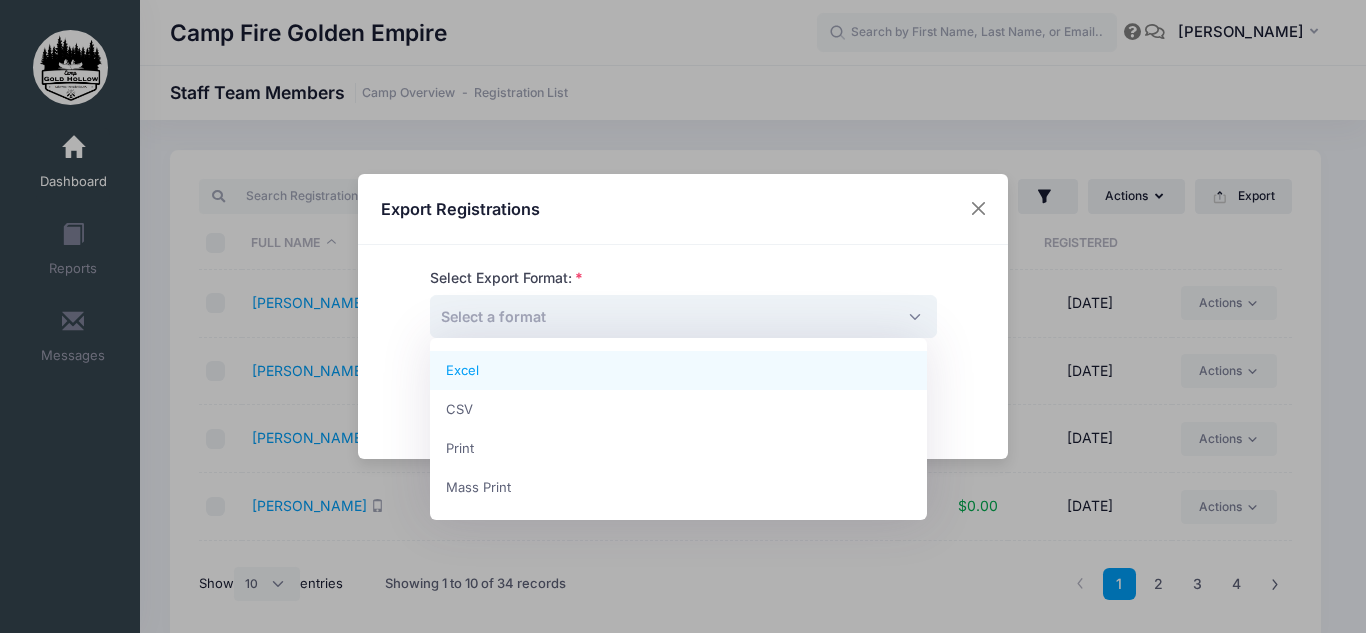 click on "Select a format" at bounding box center [683, 316] 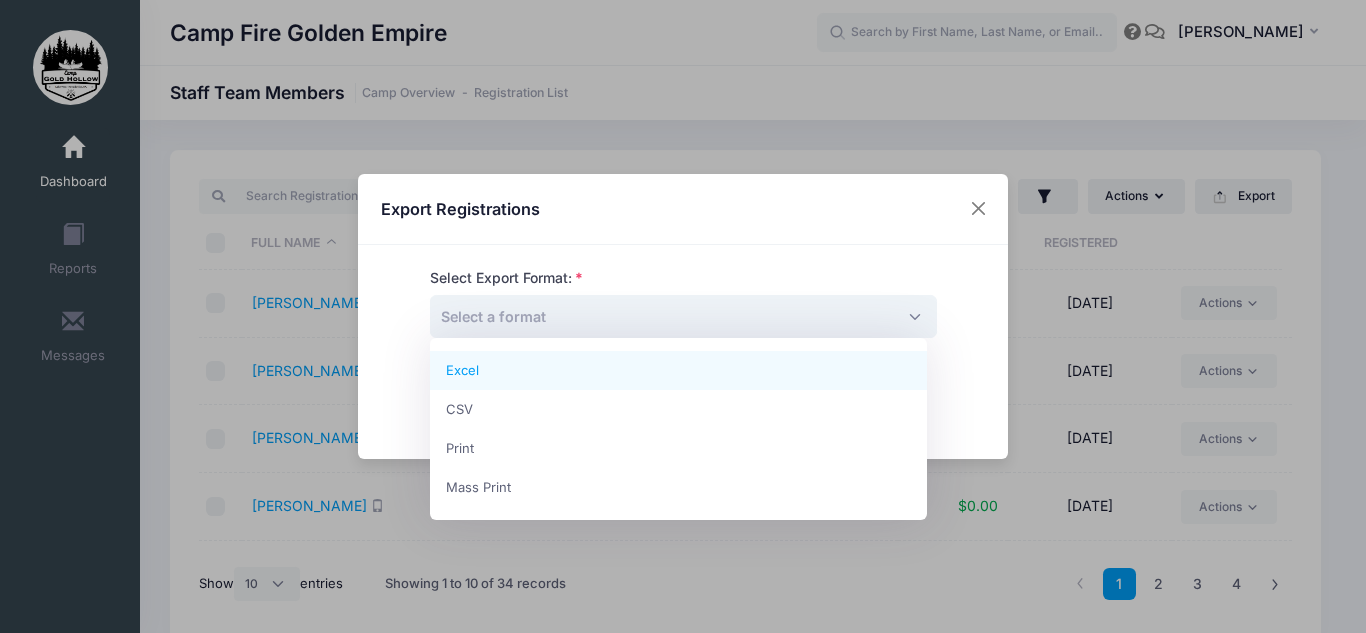 select on "excel" 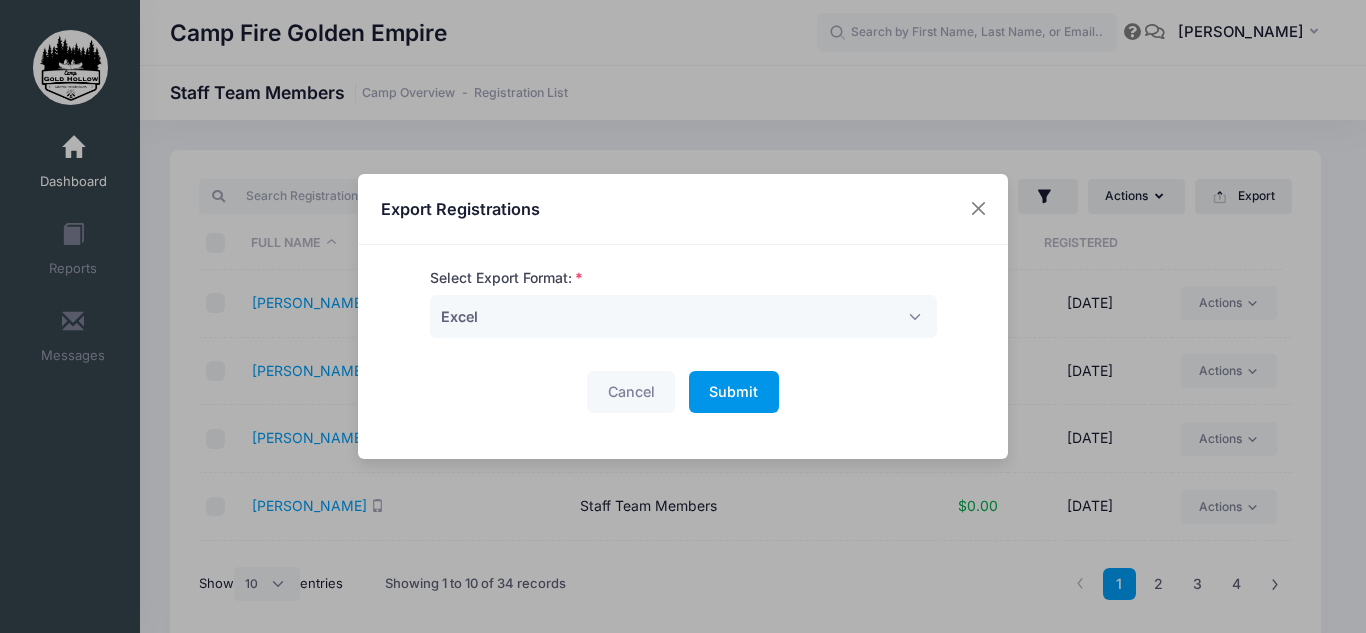 click on "Submit" at bounding box center (733, 391) 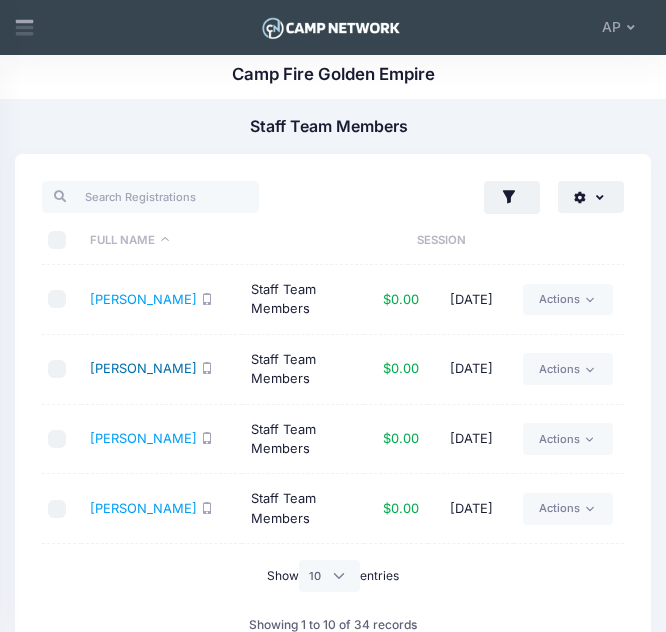 click on "[PERSON_NAME]" at bounding box center [143, 368] 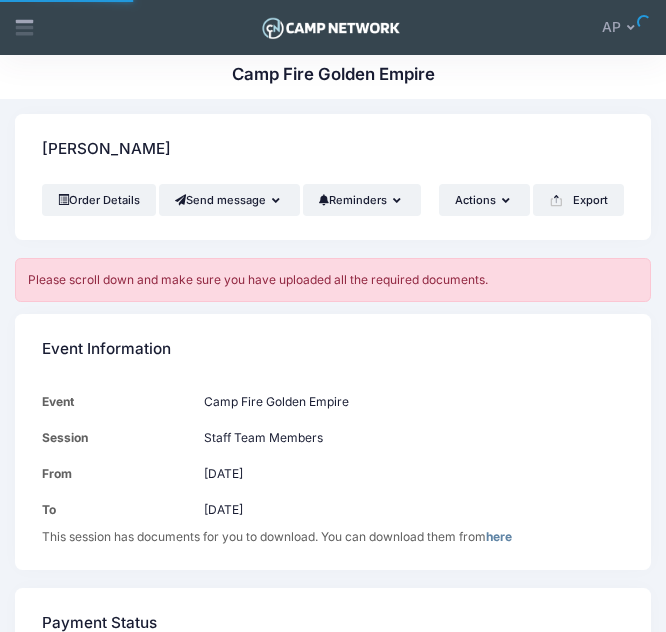 scroll, scrollTop: 0, scrollLeft: 0, axis: both 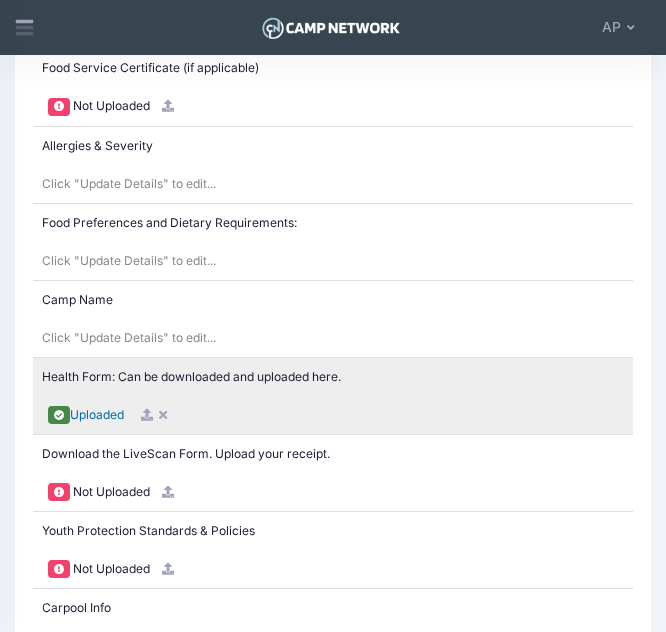 click on "Uploaded" at bounding box center (97, 414) 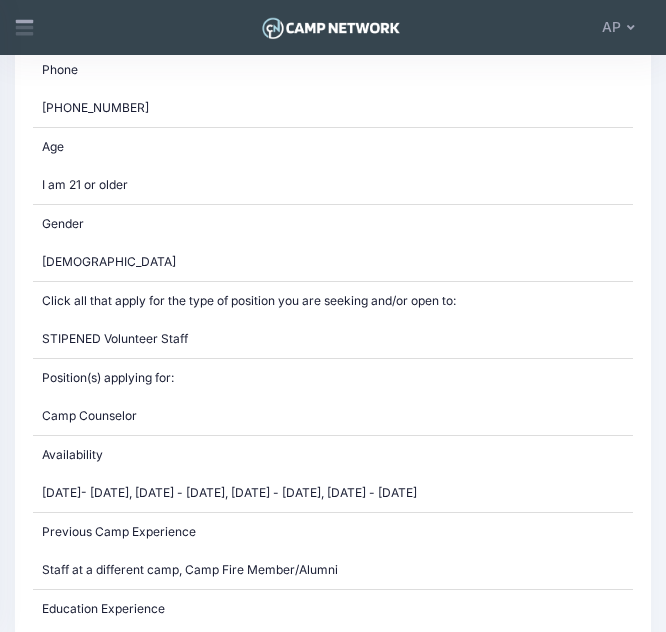 scroll, scrollTop: 1447, scrollLeft: 0, axis: vertical 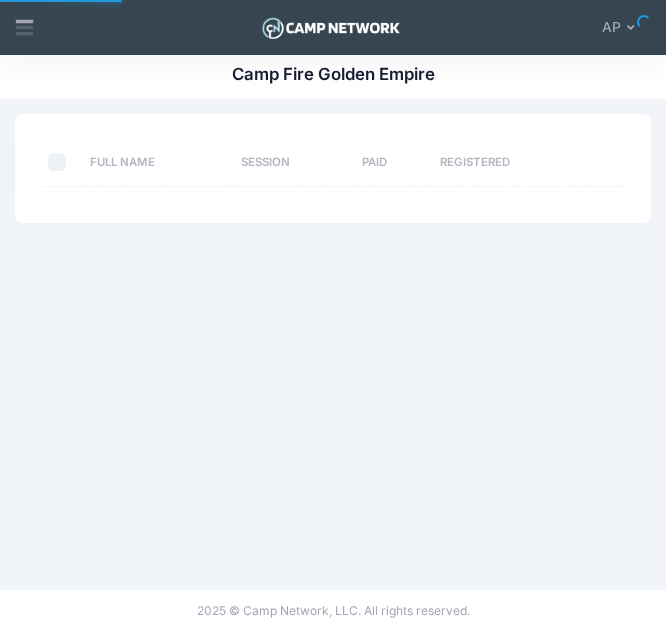 select on "10" 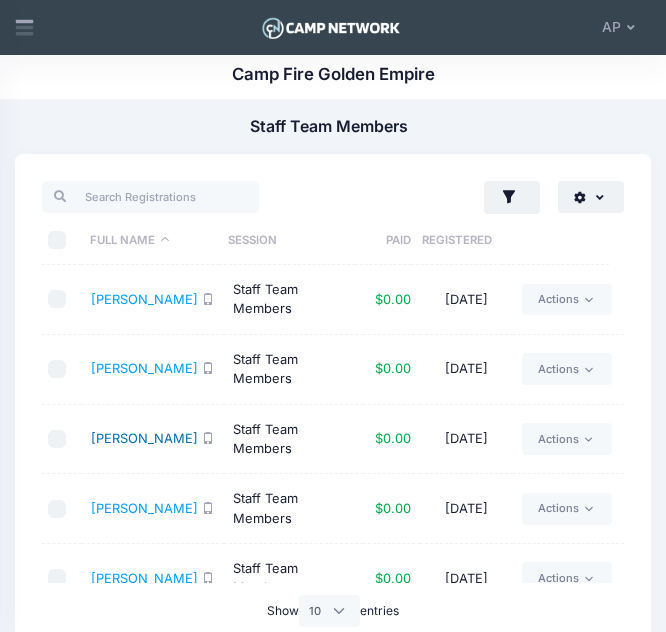 click on "[PERSON_NAME]" at bounding box center (144, 438) 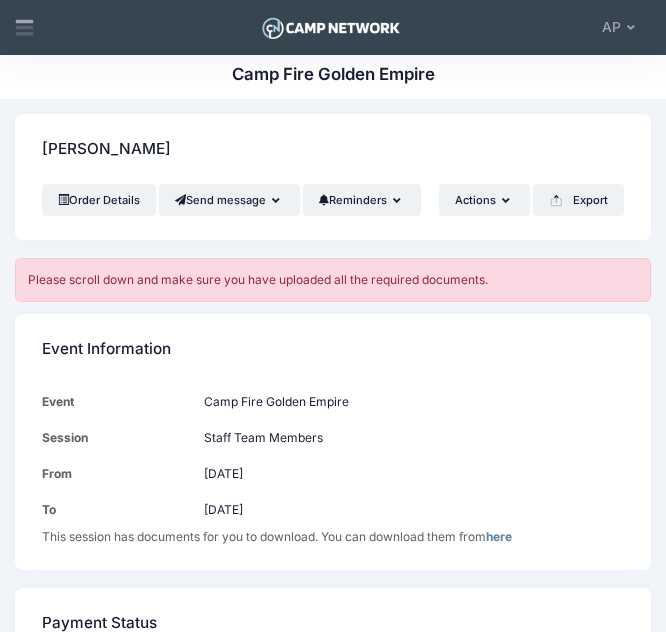 scroll, scrollTop: 0, scrollLeft: 0, axis: both 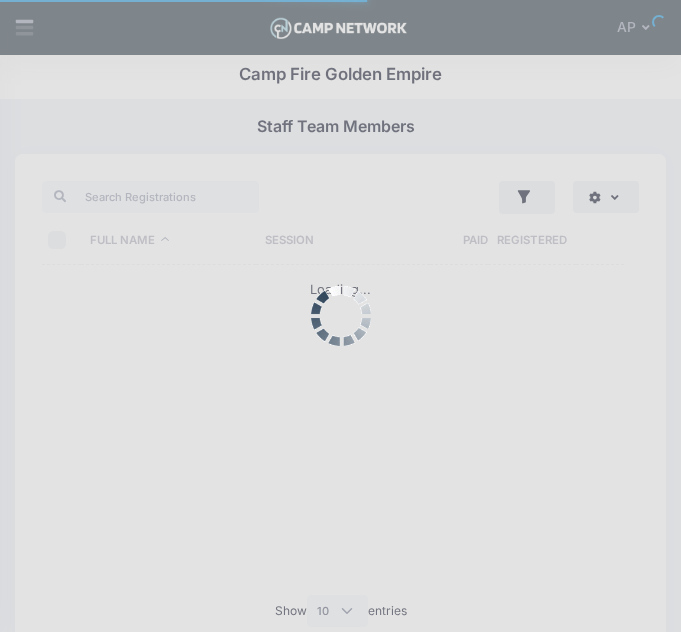 select on "10" 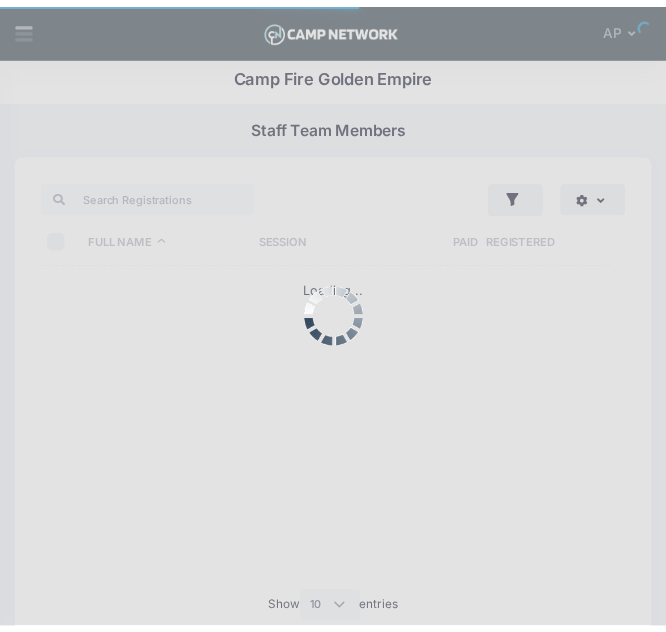 scroll, scrollTop: 0, scrollLeft: 0, axis: both 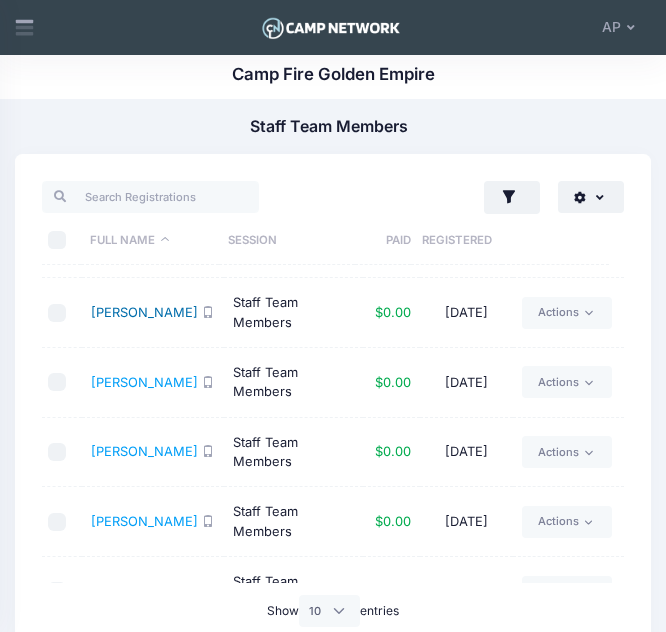 click on "[PERSON_NAME]" at bounding box center (144, 312) 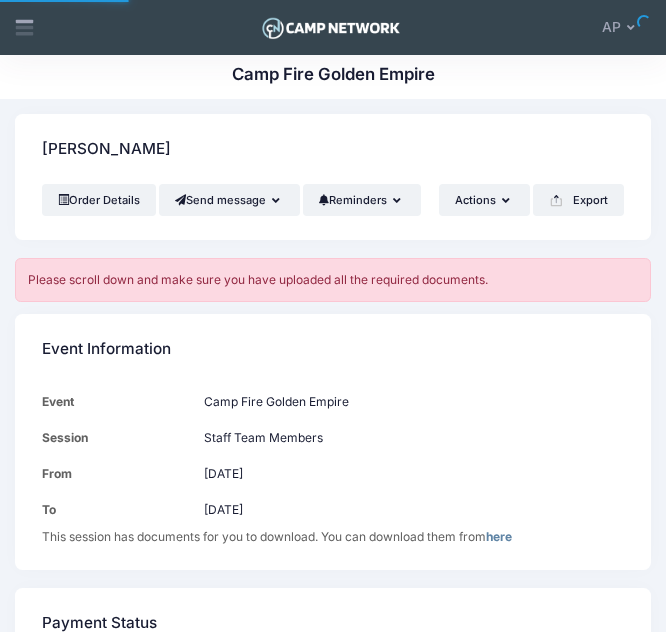 scroll, scrollTop: 0, scrollLeft: 0, axis: both 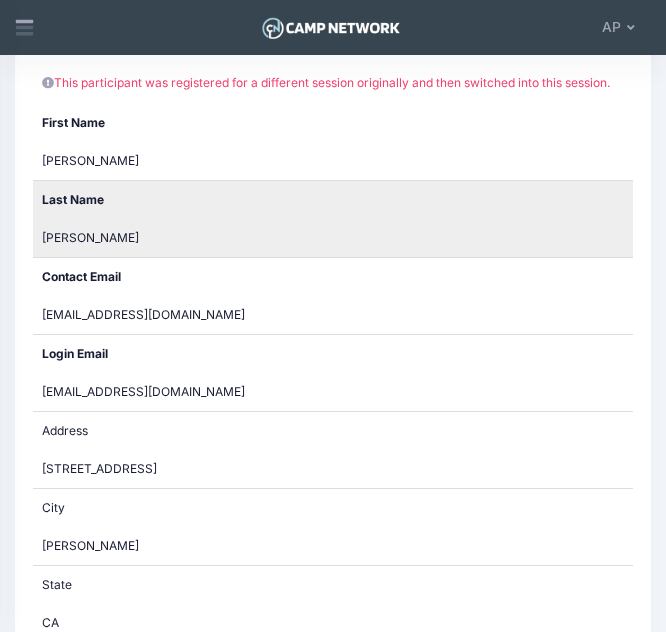 drag, startPoint x: 142, startPoint y: 276, endPoint x: 69, endPoint y: 230, distance: 86.28442 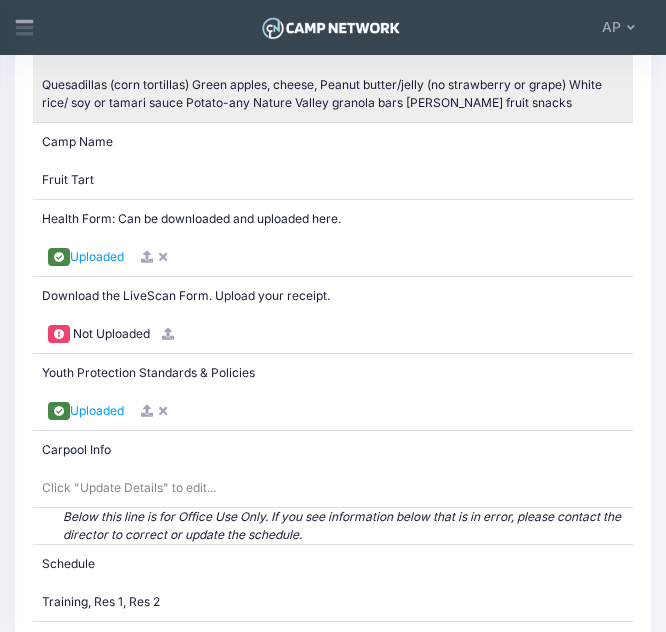 scroll, scrollTop: 4059, scrollLeft: 0, axis: vertical 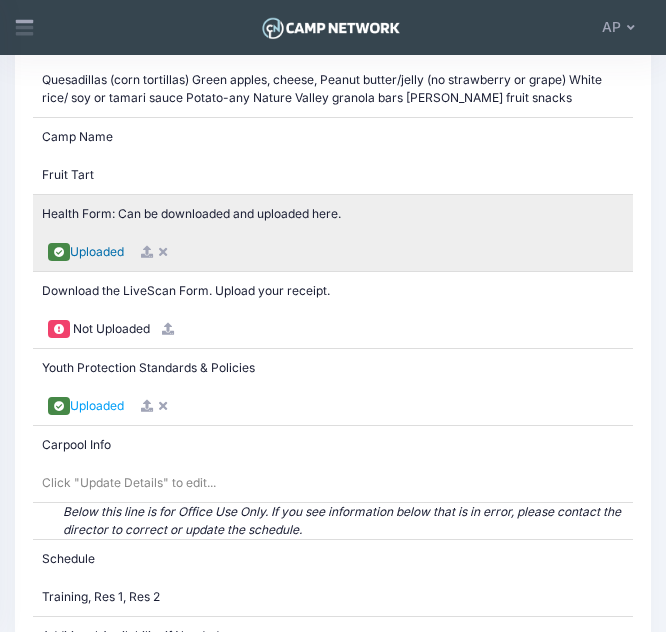 click on "Uploaded" at bounding box center [97, 251] 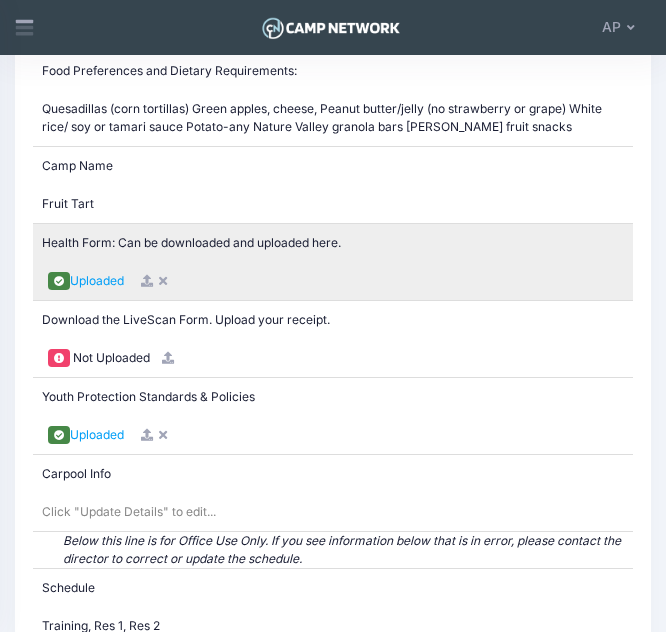 scroll, scrollTop: 4038, scrollLeft: 0, axis: vertical 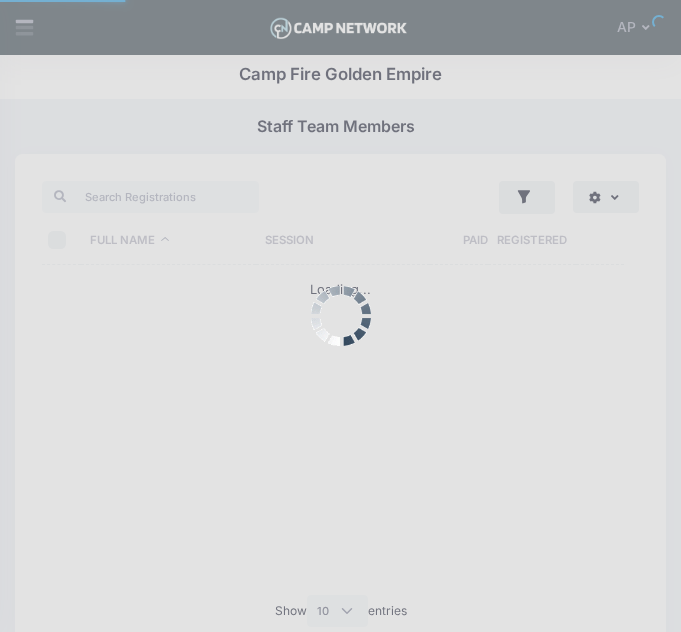 select on "10" 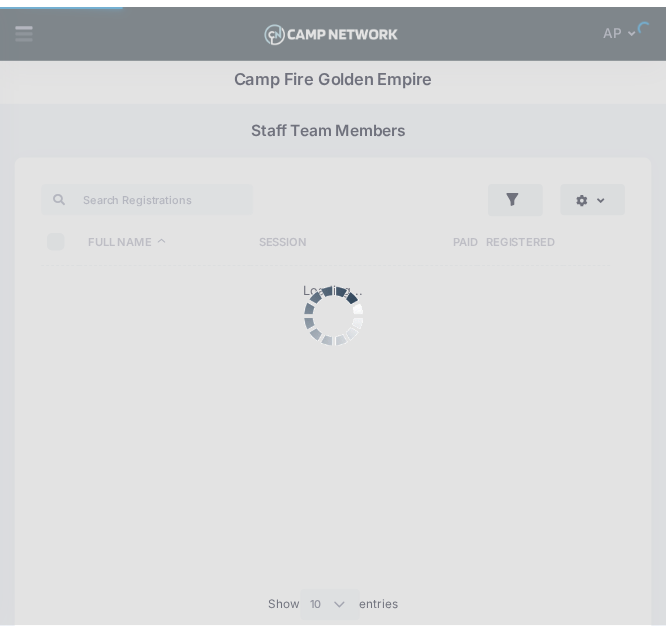 scroll, scrollTop: 0, scrollLeft: 0, axis: both 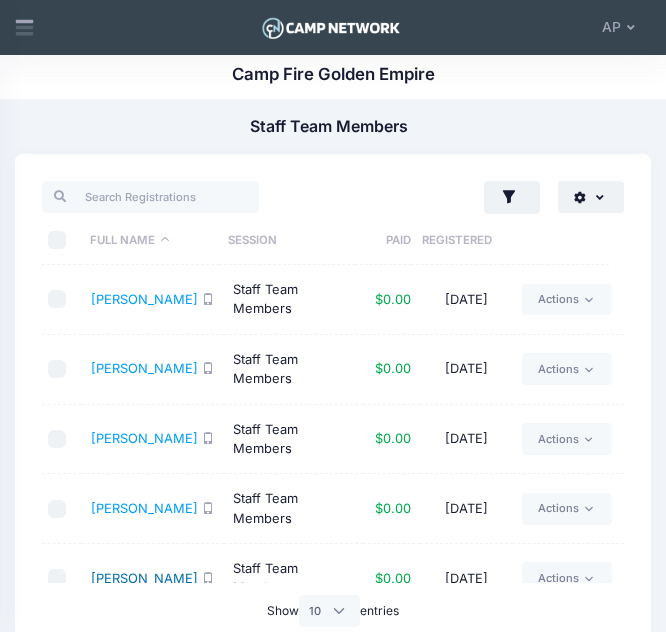 click on "[PERSON_NAME]" at bounding box center (144, 578) 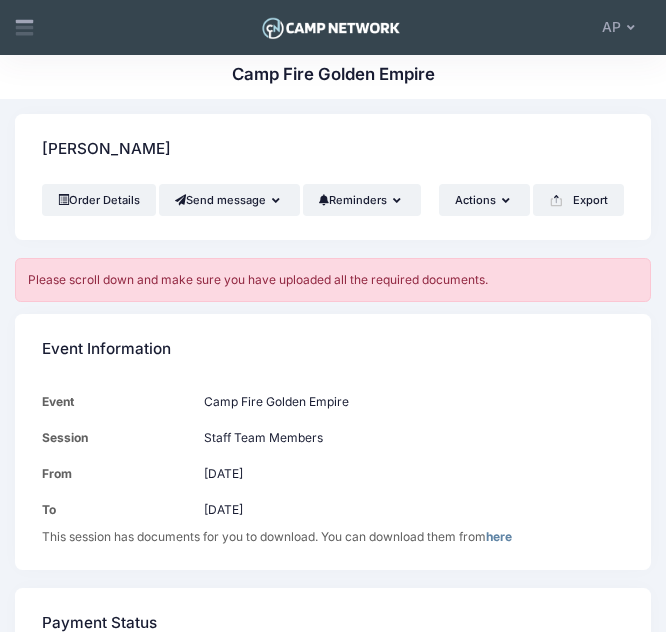 scroll, scrollTop: 0, scrollLeft: 0, axis: both 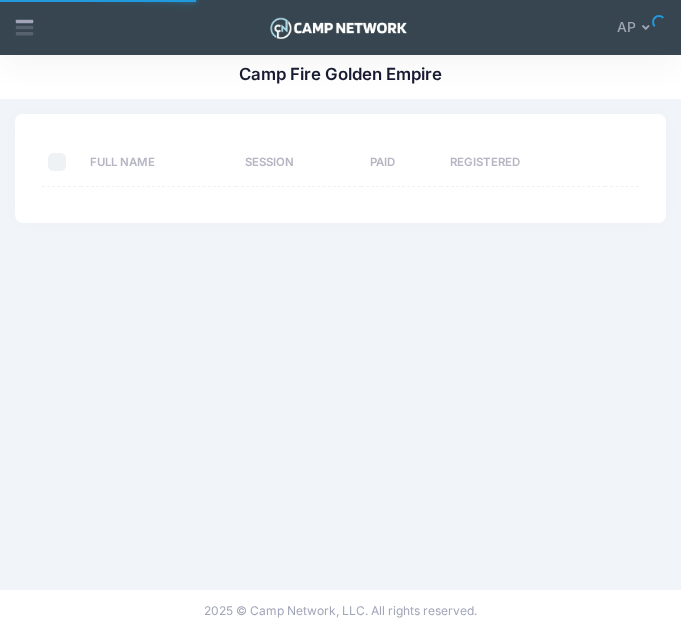 select on "10" 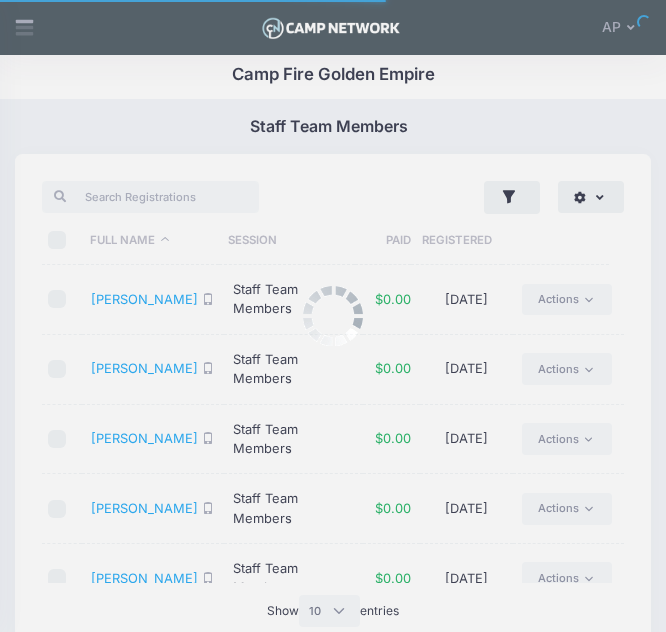 scroll, scrollTop: 0, scrollLeft: 0, axis: both 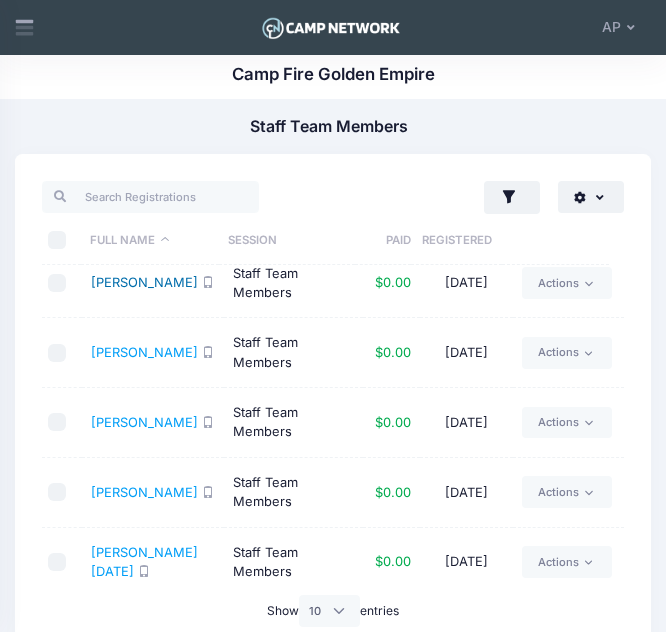 click on "Dirks, Lisa" at bounding box center [144, 282] 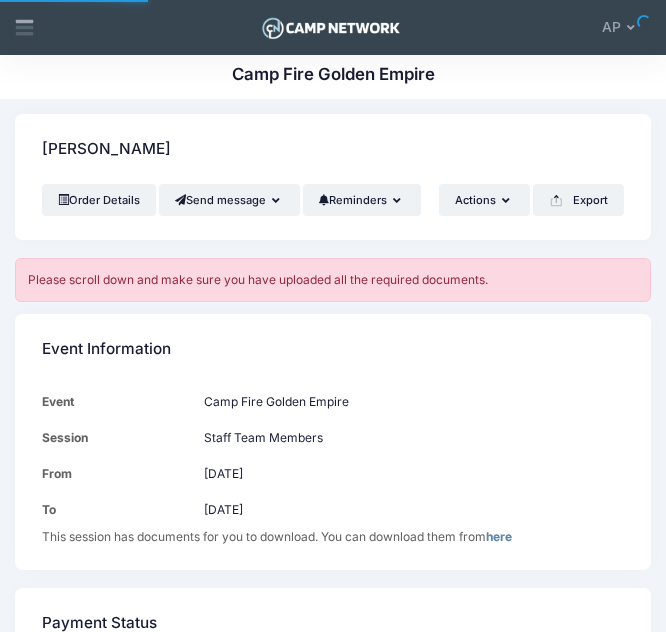 scroll, scrollTop: 0, scrollLeft: 0, axis: both 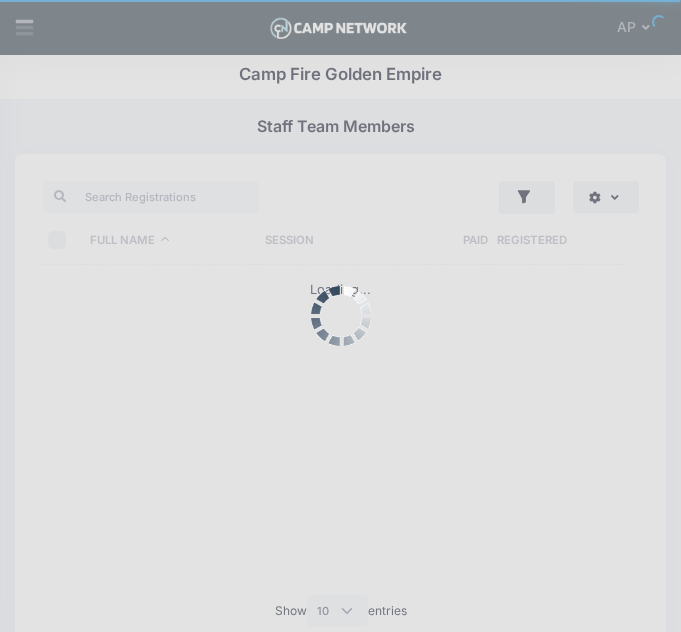select on "10" 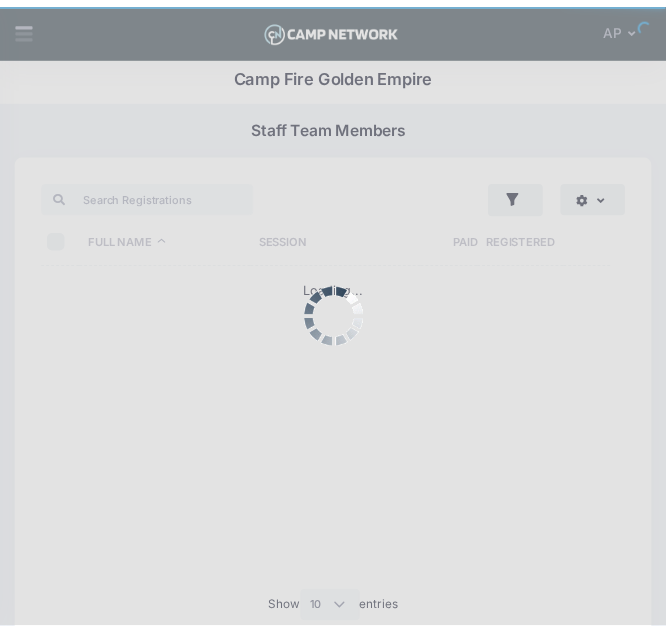 scroll, scrollTop: 0, scrollLeft: 0, axis: both 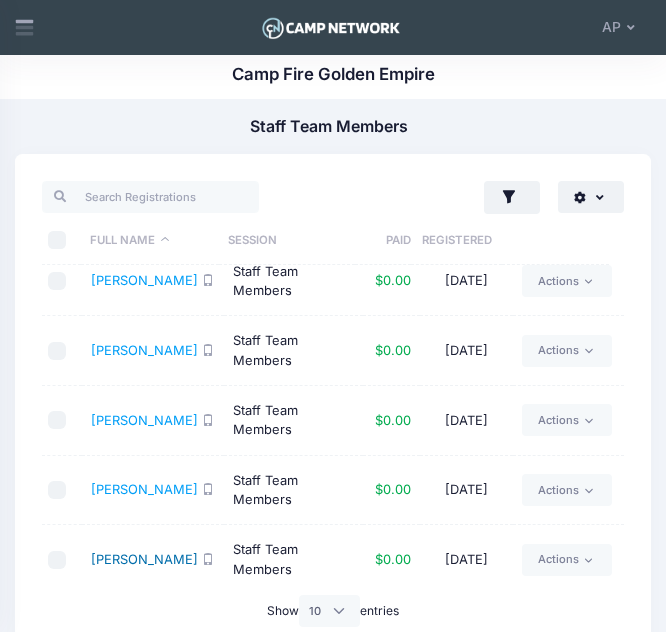 click on "[PERSON_NAME]" at bounding box center [144, 559] 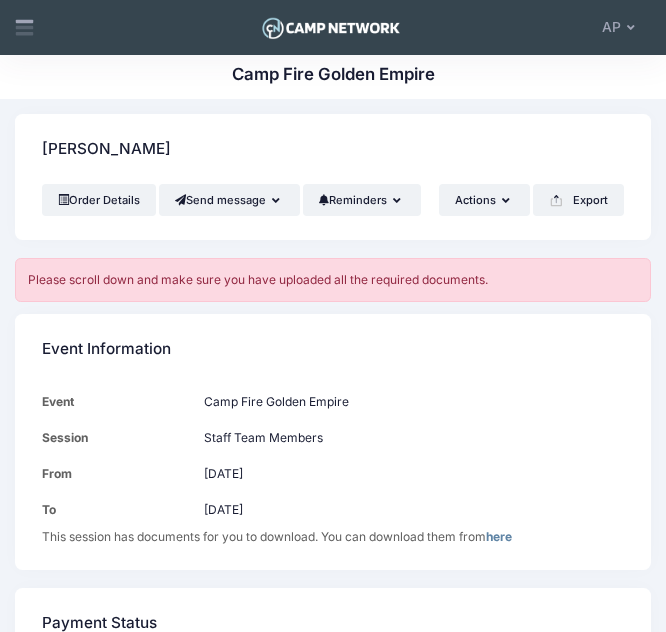 scroll, scrollTop: 0, scrollLeft: 0, axis: both 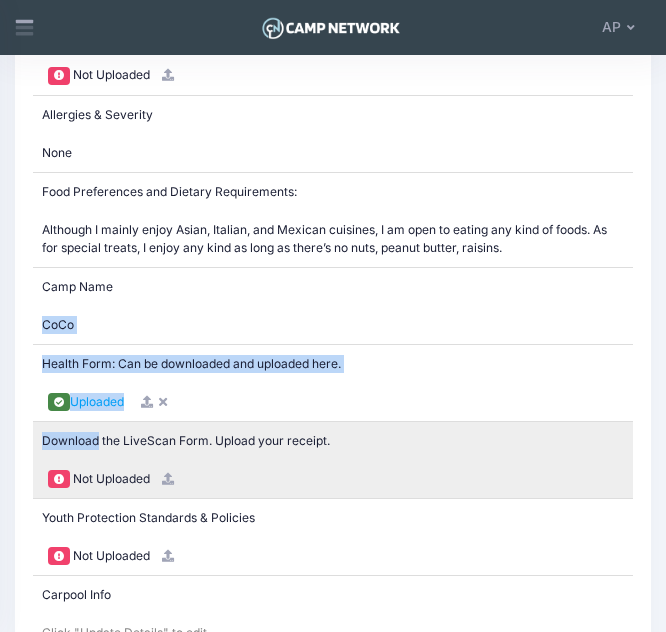 drag, startPoint x: 256, startPoint y: 292, endPoint x: 97, endPoint y: 422, distance: 205.38014 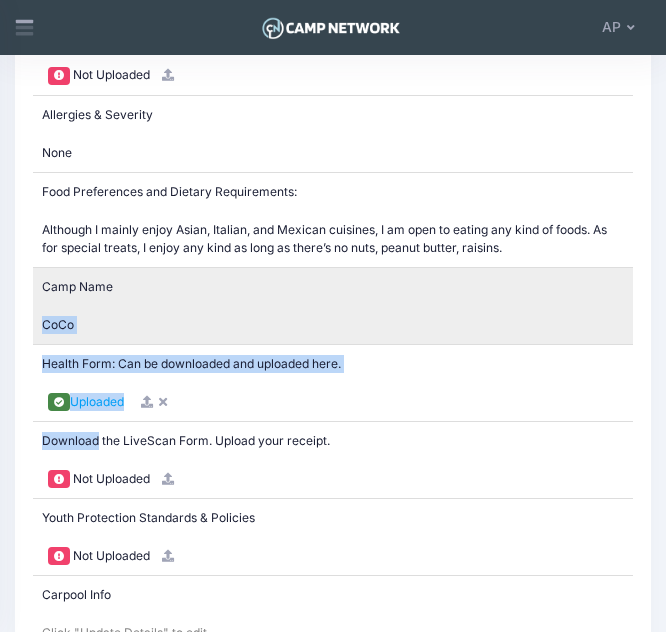 click on "CoCo" at bounding box center (333, 325) 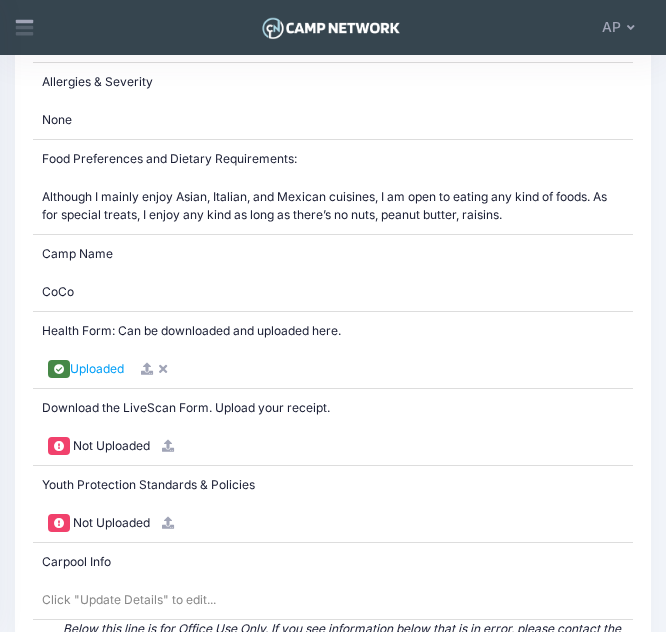 scroll, scrollTop: 4231, scrollLeft: 0, axis: vertical 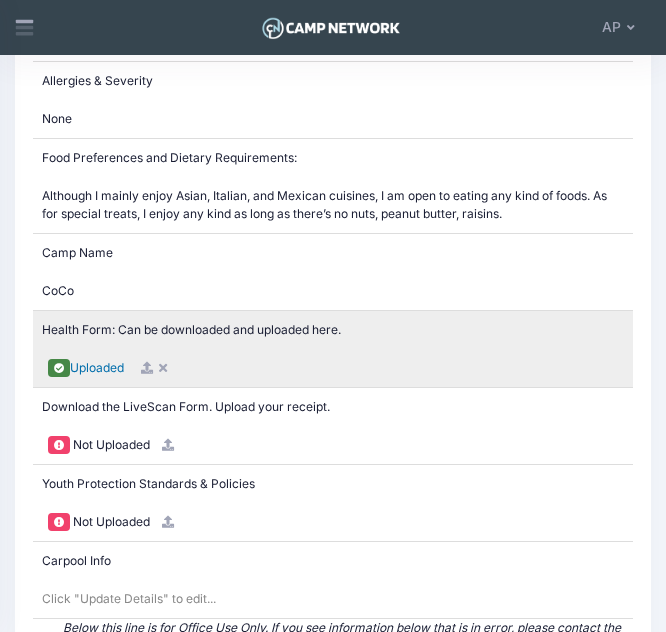 click on "Uploaded" at bounding box center [97, 367] 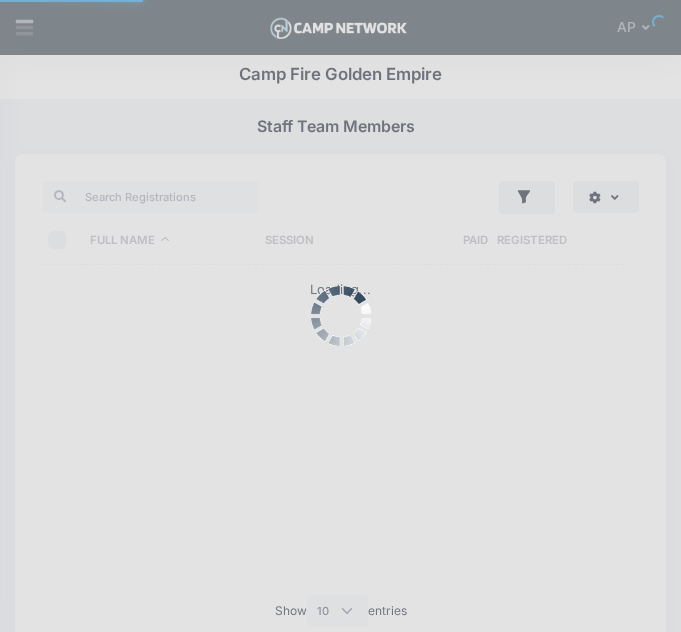 select on "10" 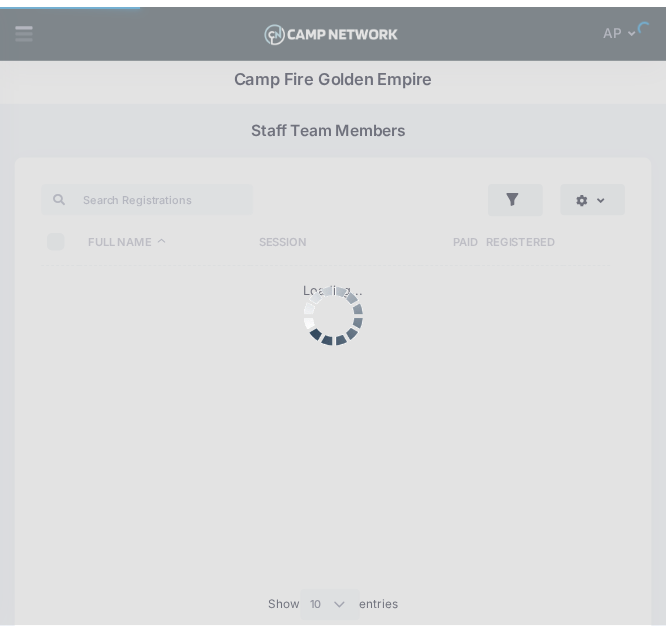 scroll, scrollTop: 0, scrollLeft: 0, axis: both 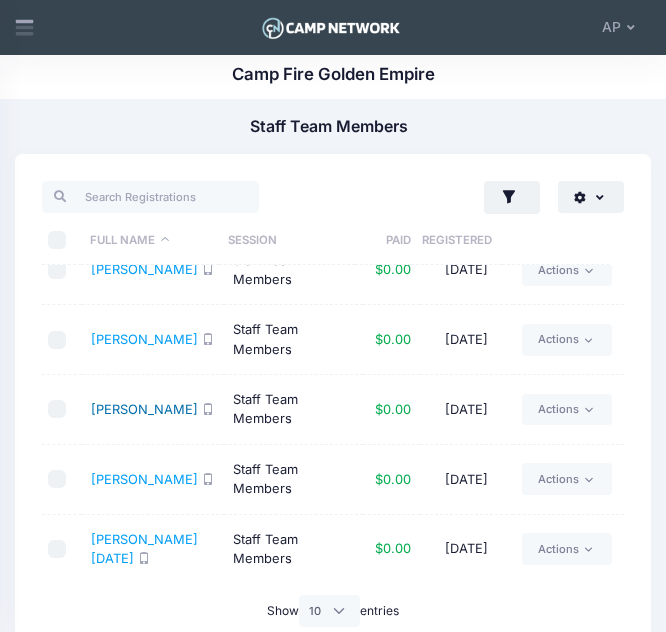 click on "[PERSON_NAME]" at bounding box center [144, 409] 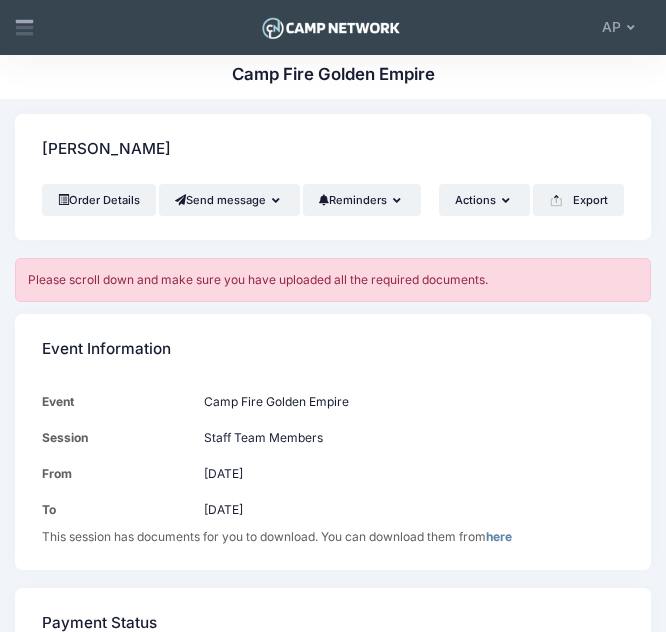 scroll, scrollTop: 0, scrollLeft: 0, axis: both 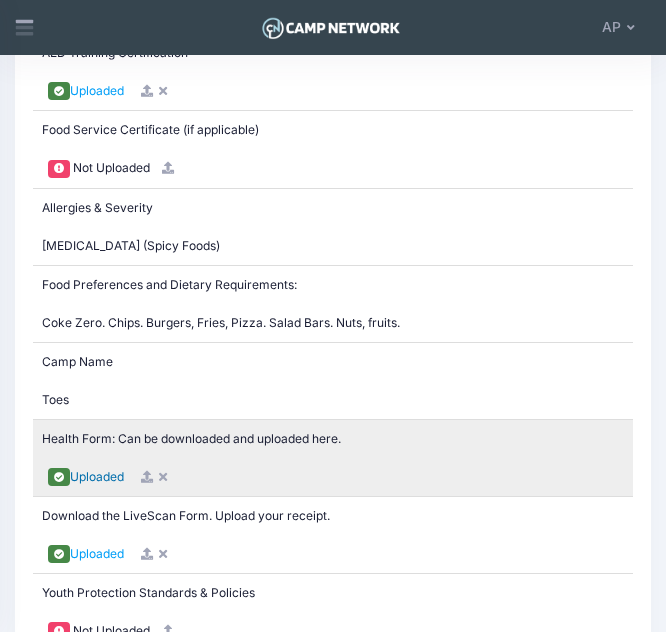 click on "Uploaded" at bounding box center [97, 476] 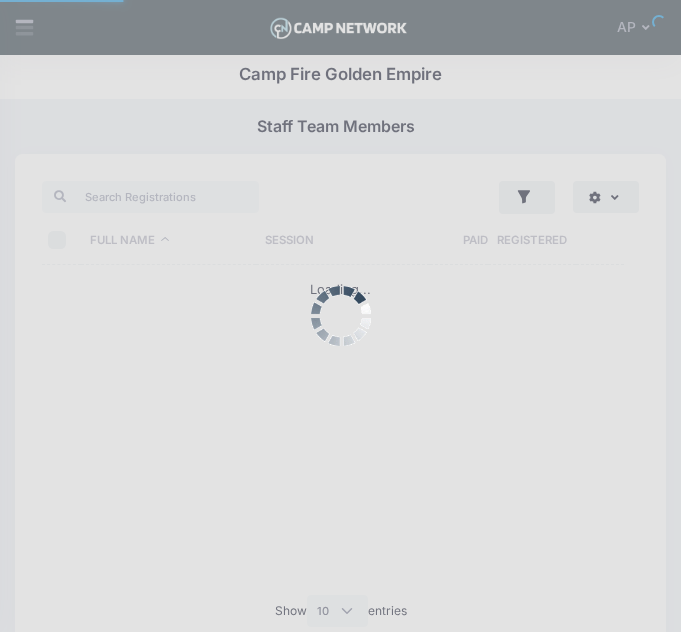 select on "10" 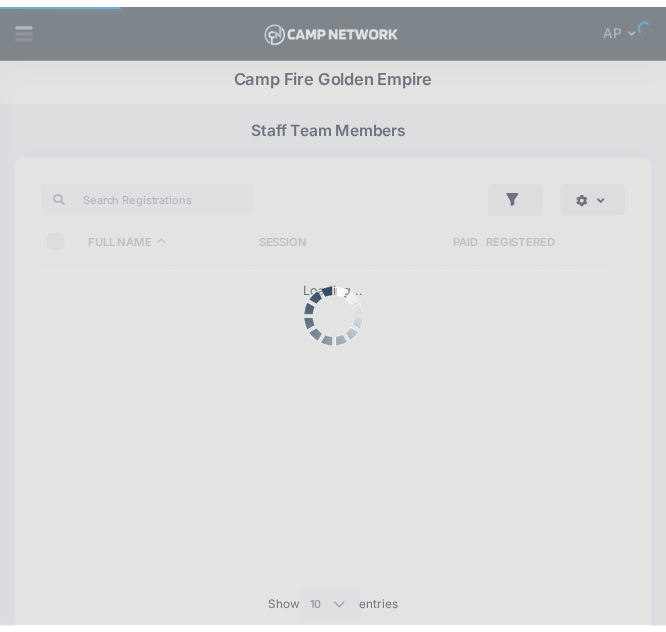 scroll, scrollTop: 0, scrollLeft: 0, axis: both 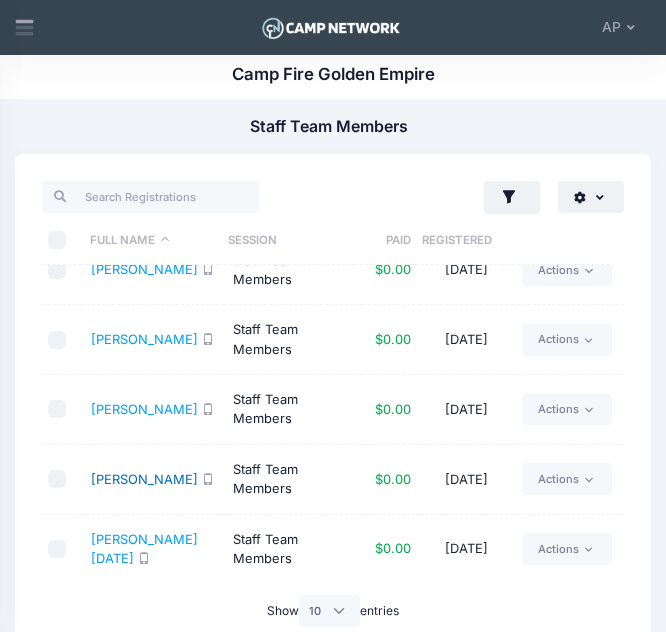 click on "[PERSON_NAME]" at bounding box center [144, 479] 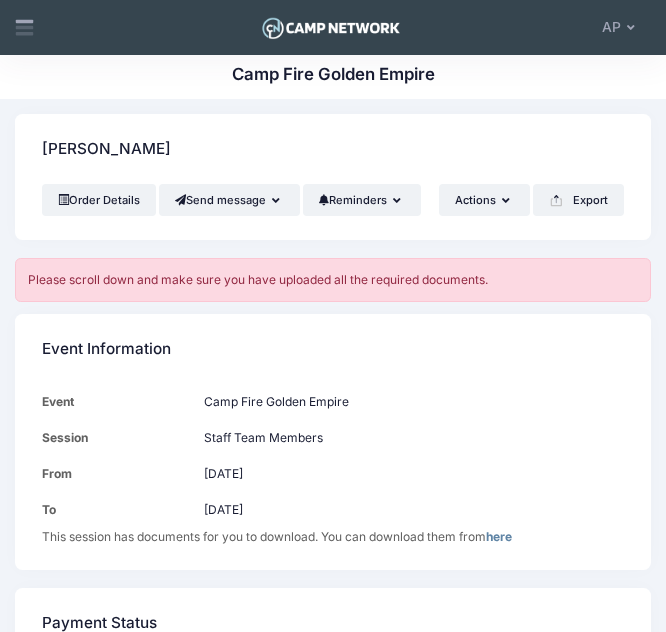 scroll, scrollTop: 0, scrollLeft: 0, axis: both 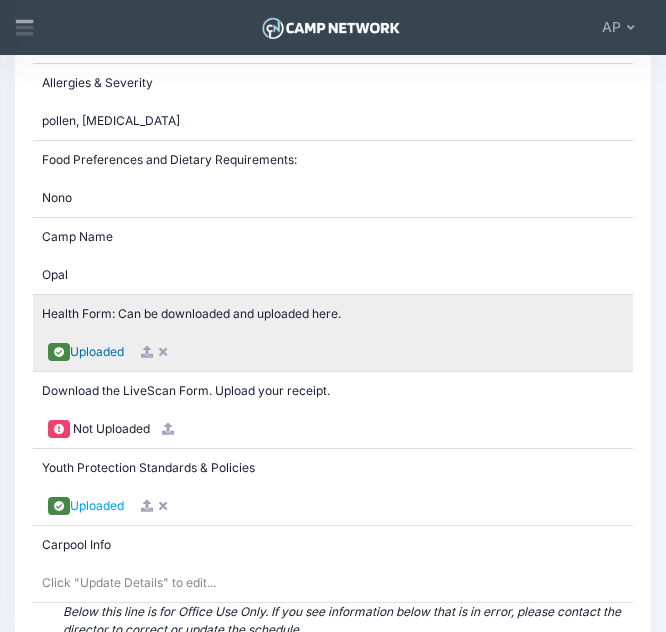 click on "Uploaded" at bounding box center [97, 351] 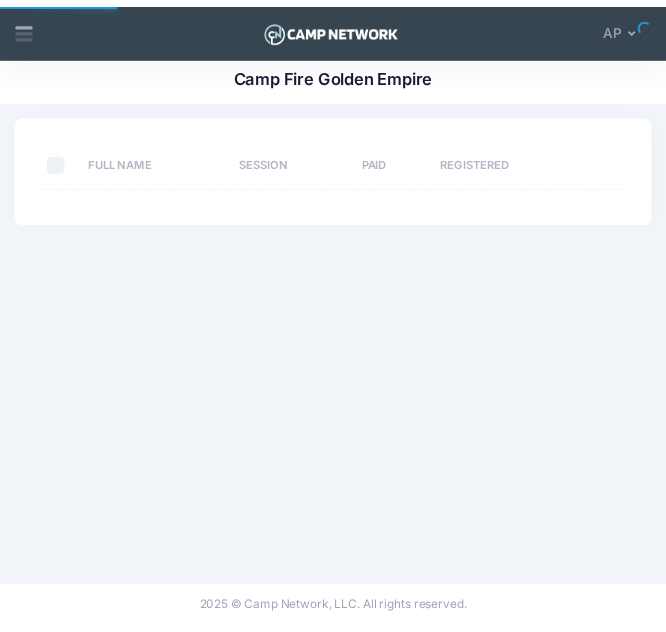 scroll, scrollTop: 0, scrollLeft: 0, axis: both 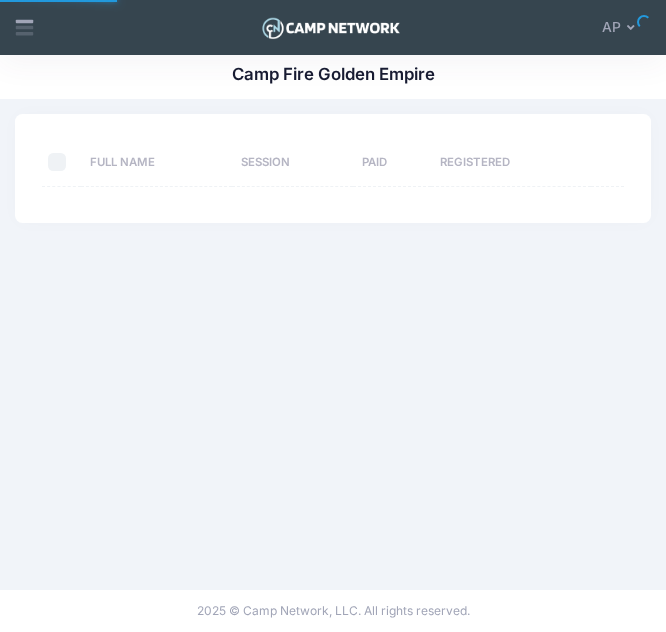 select on "10" 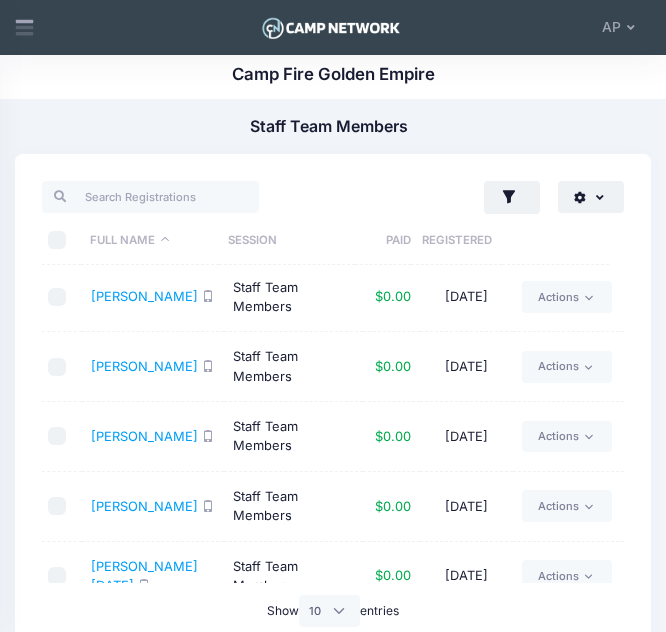 scroll, scrollTop: 378, scrollLeft: 0, axis: vertical 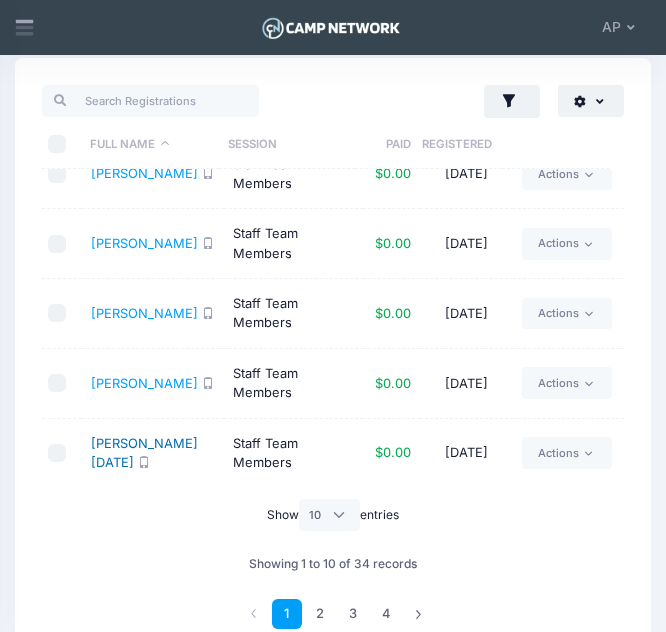 click on "[PERSON_NAME][DATE]" at bounding box center [144, 453] 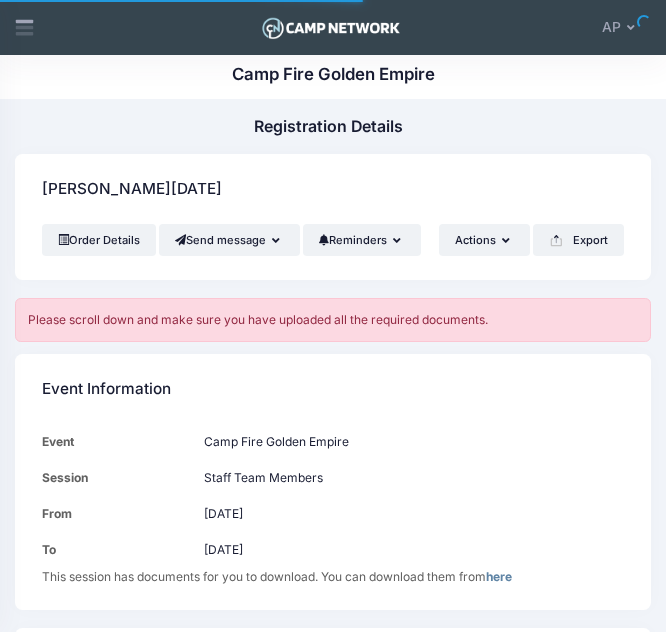 scroll, scrollTop: 0, scrollLeft: 0, axis: both 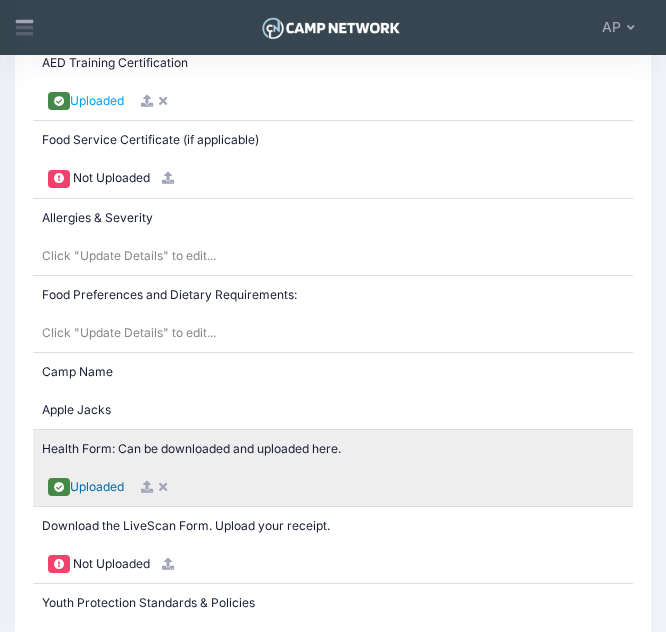 click on "Uploaded" at bounding box center (97, 486) 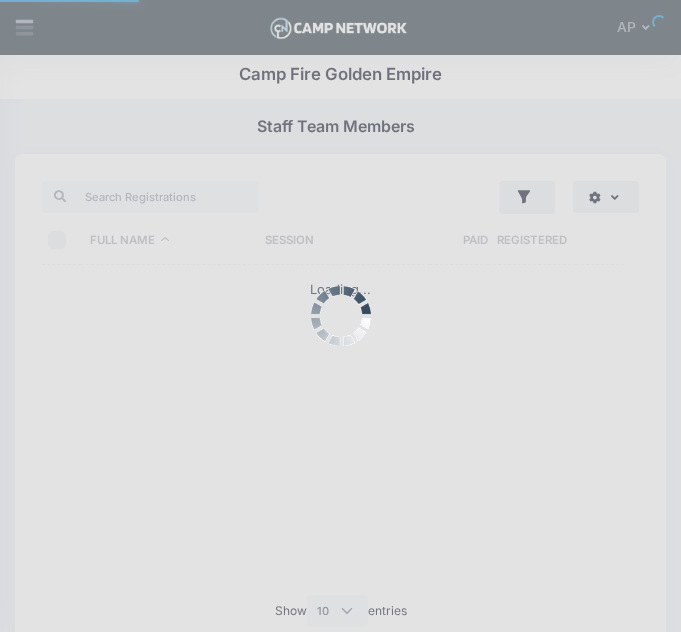select on "10" 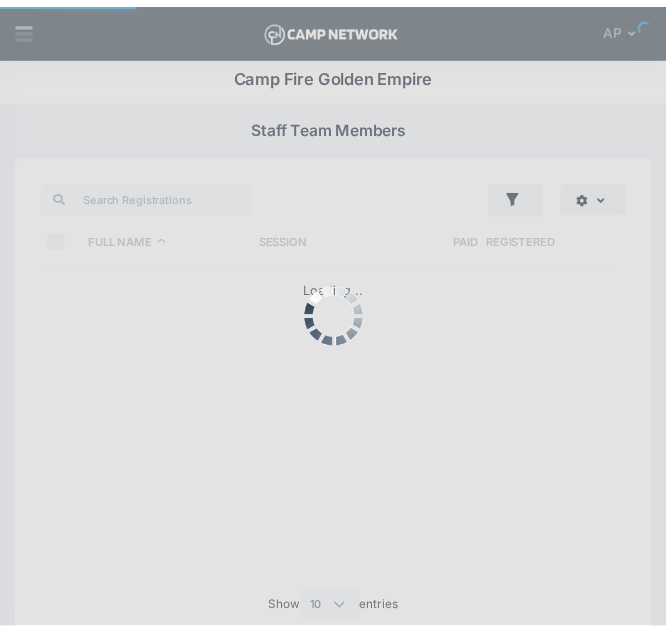 scroll, scrollTop: 96, scrollLeft: 0, axis: vertical 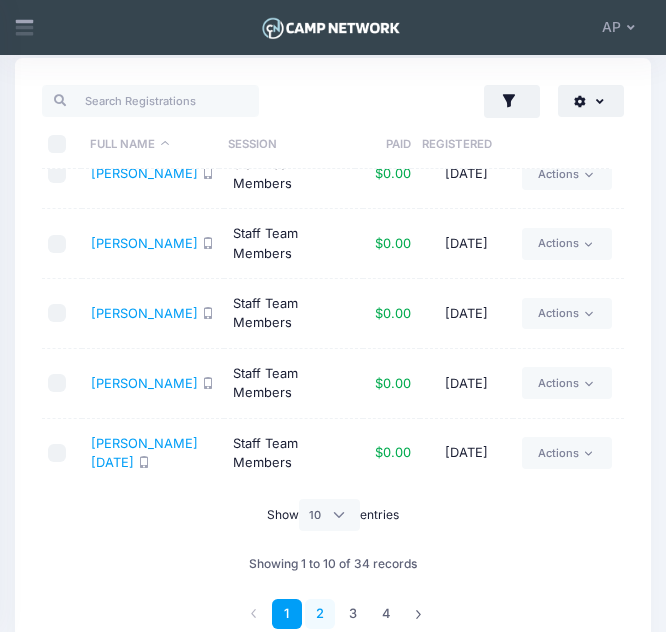 click on "2" at bounding box center (320, 614) 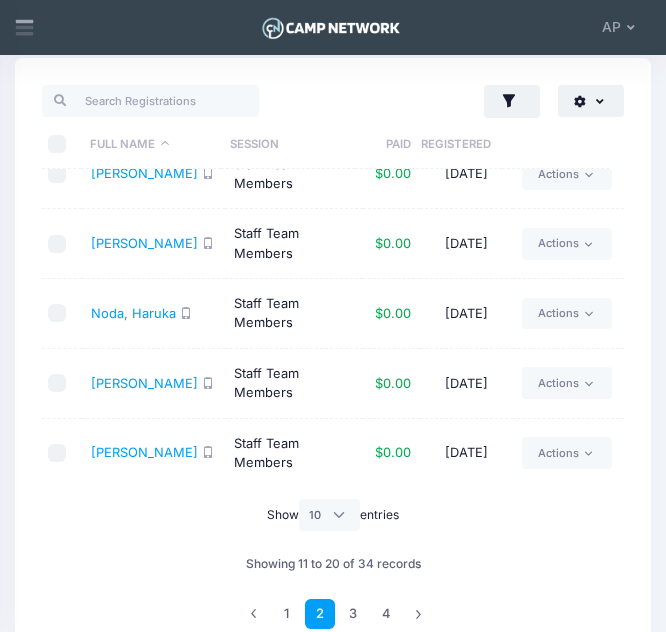 scroll, scrollTop: 0, scrollLeft: 0, axis: both 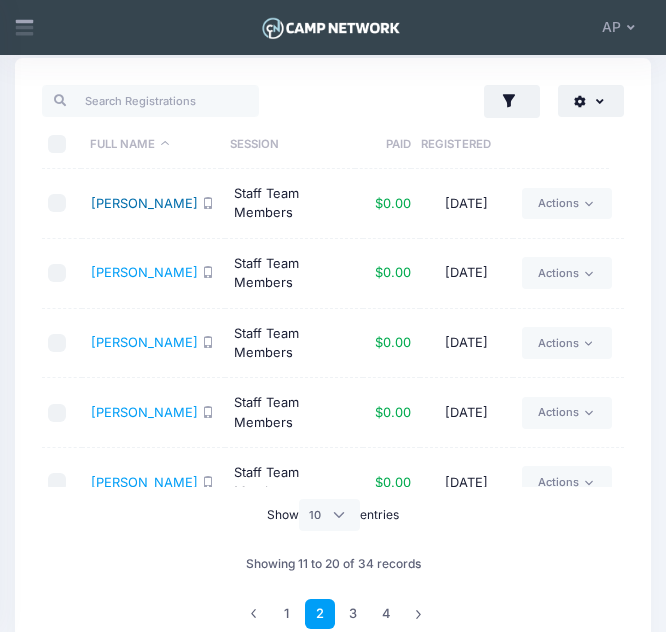click on "[PERSON_NAME]" at bounding box center [144, 203] 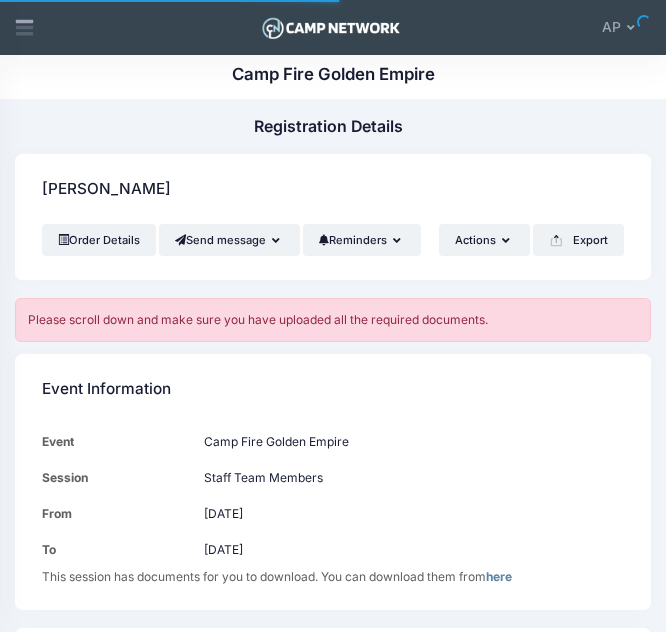 scroll, scrollTop: 0, scrollLeft: 0, axis: both 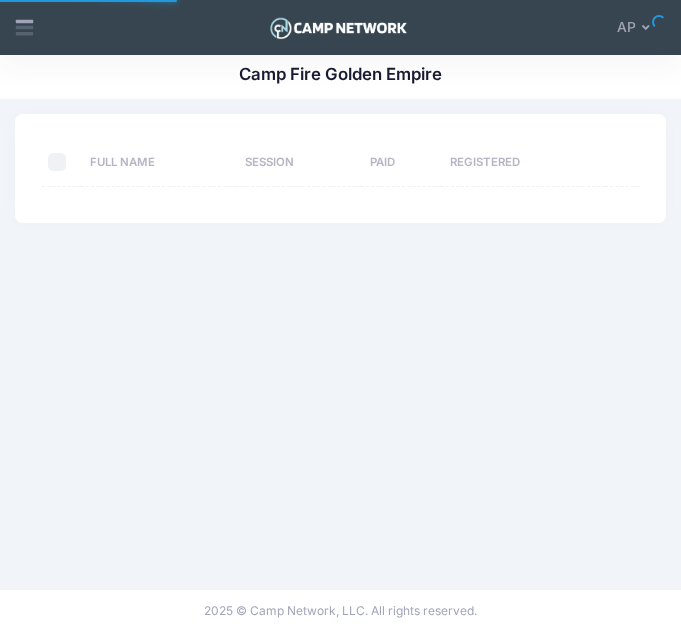 select on "10" 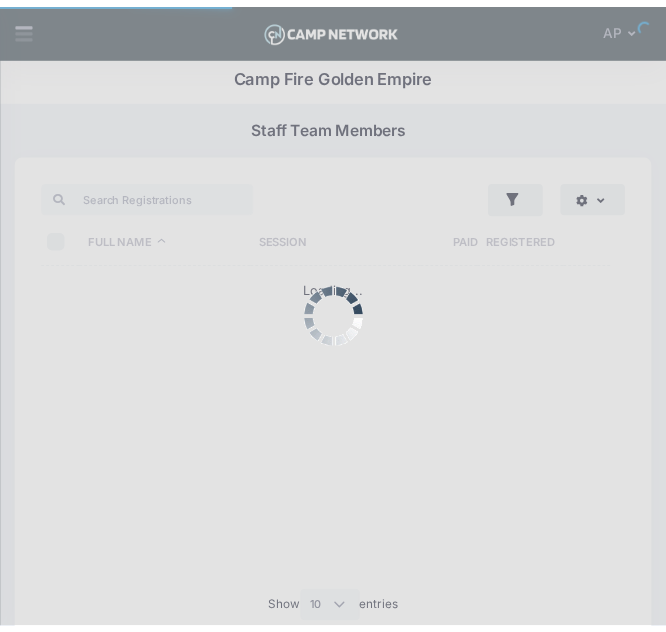 scroll, scrollTop: 96, scrollLeft: 0, axis: vertical 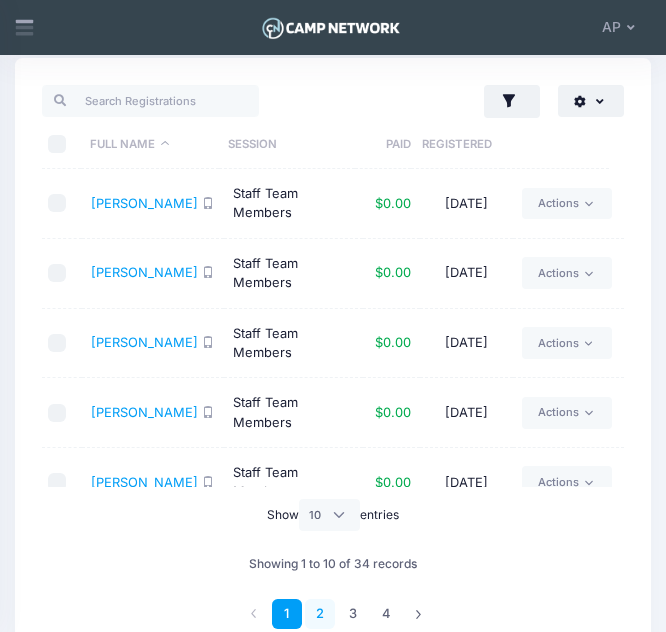 click on "2" at bounding box center [320, 614] 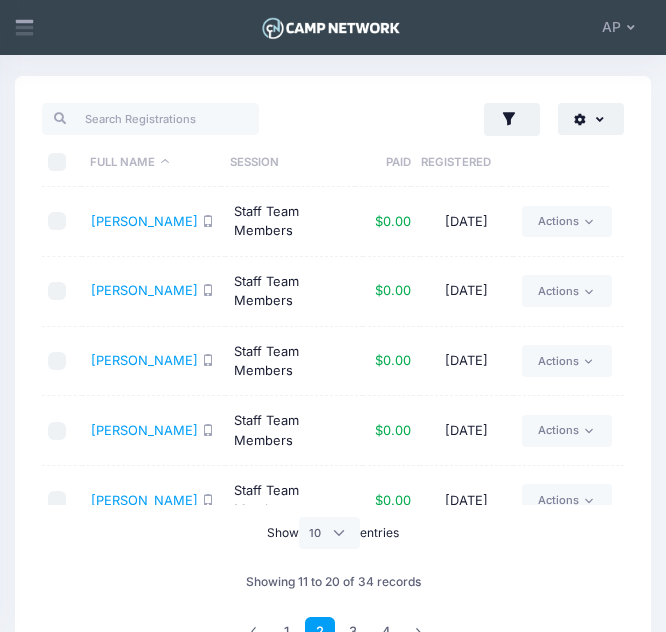 scroll, scrollTop: 81, scrollLeft: 0, axis: vertical 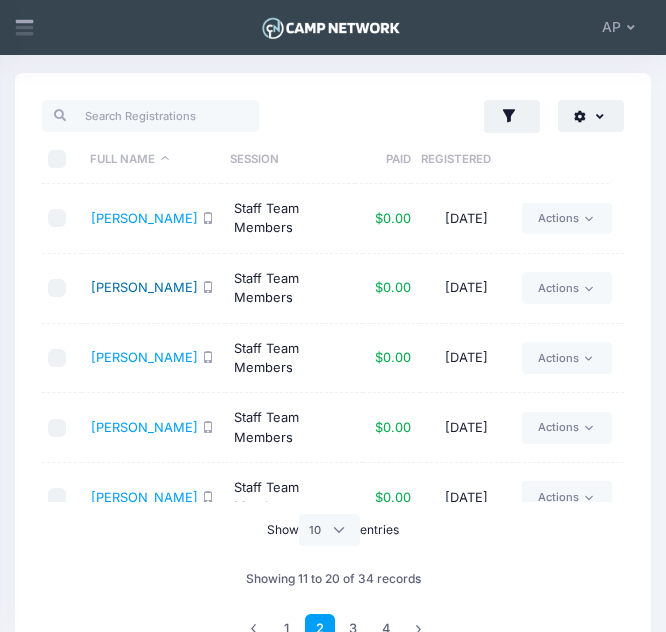click on "LaPierre, Sai" at bounding box center [144, 287] 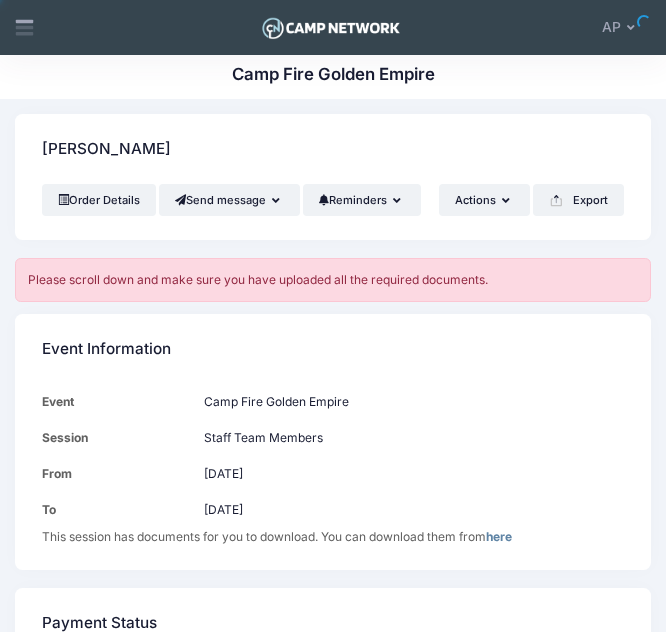 scroll, scrollTop: 0, scrollLeft: 0, axis: both 